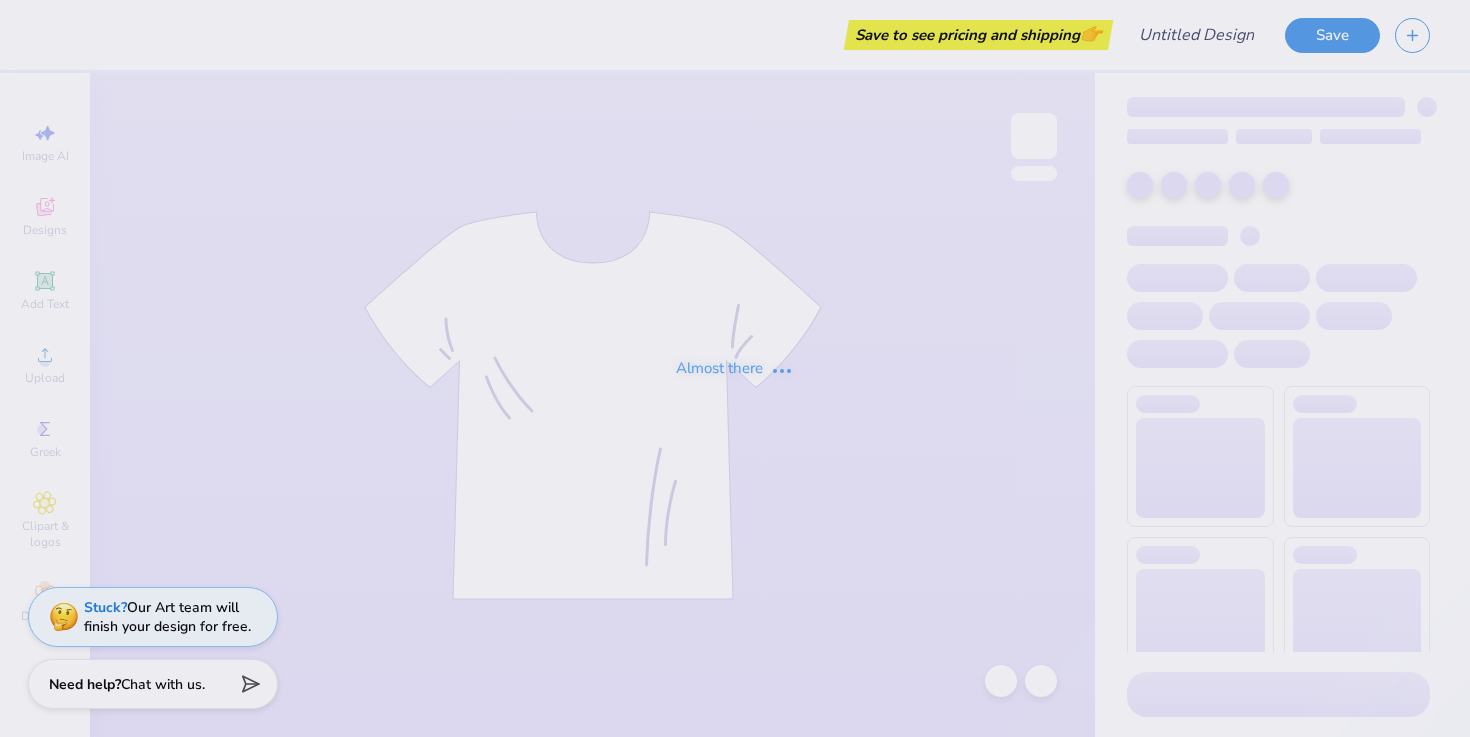 scroll, scrollTop: 0, scrollLeft: 0, axis: both 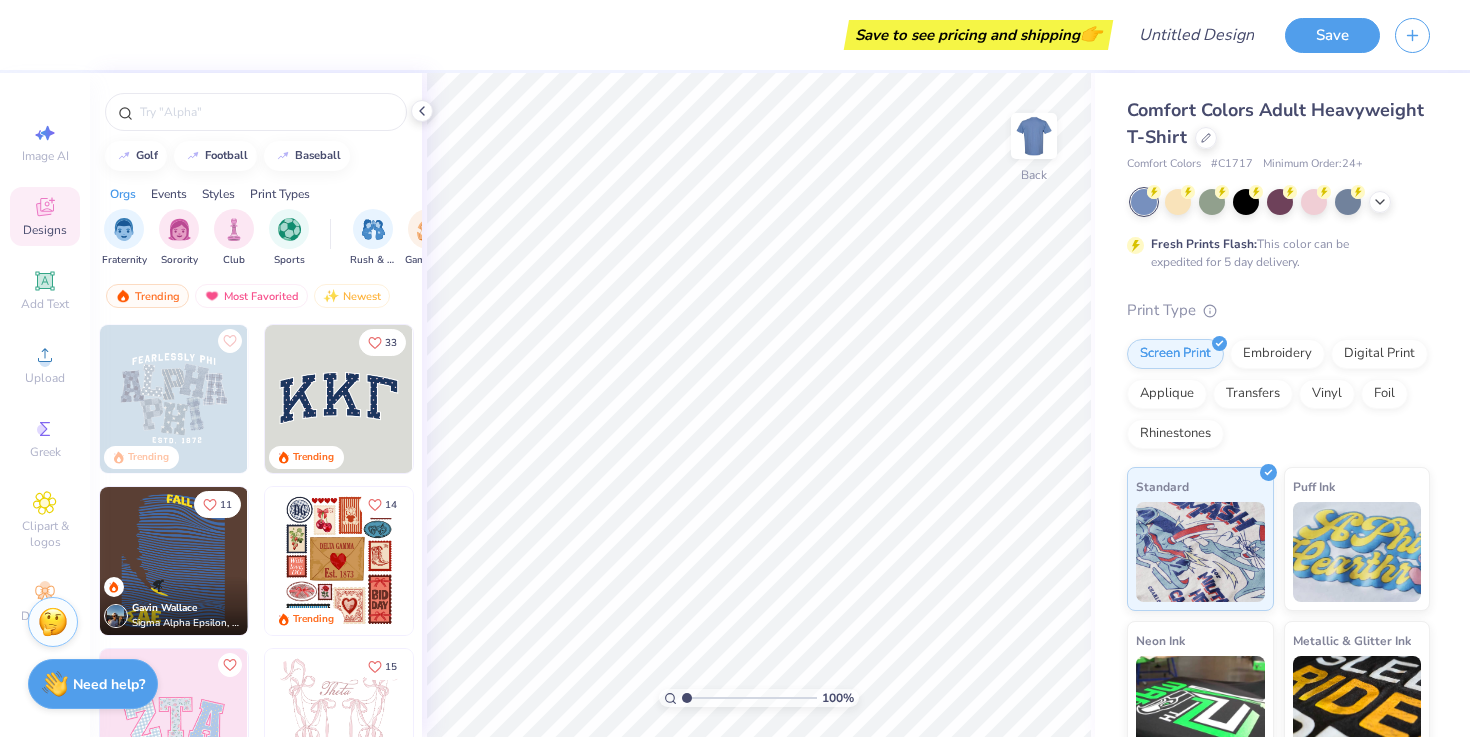 click at bounding box center (1280, 202) 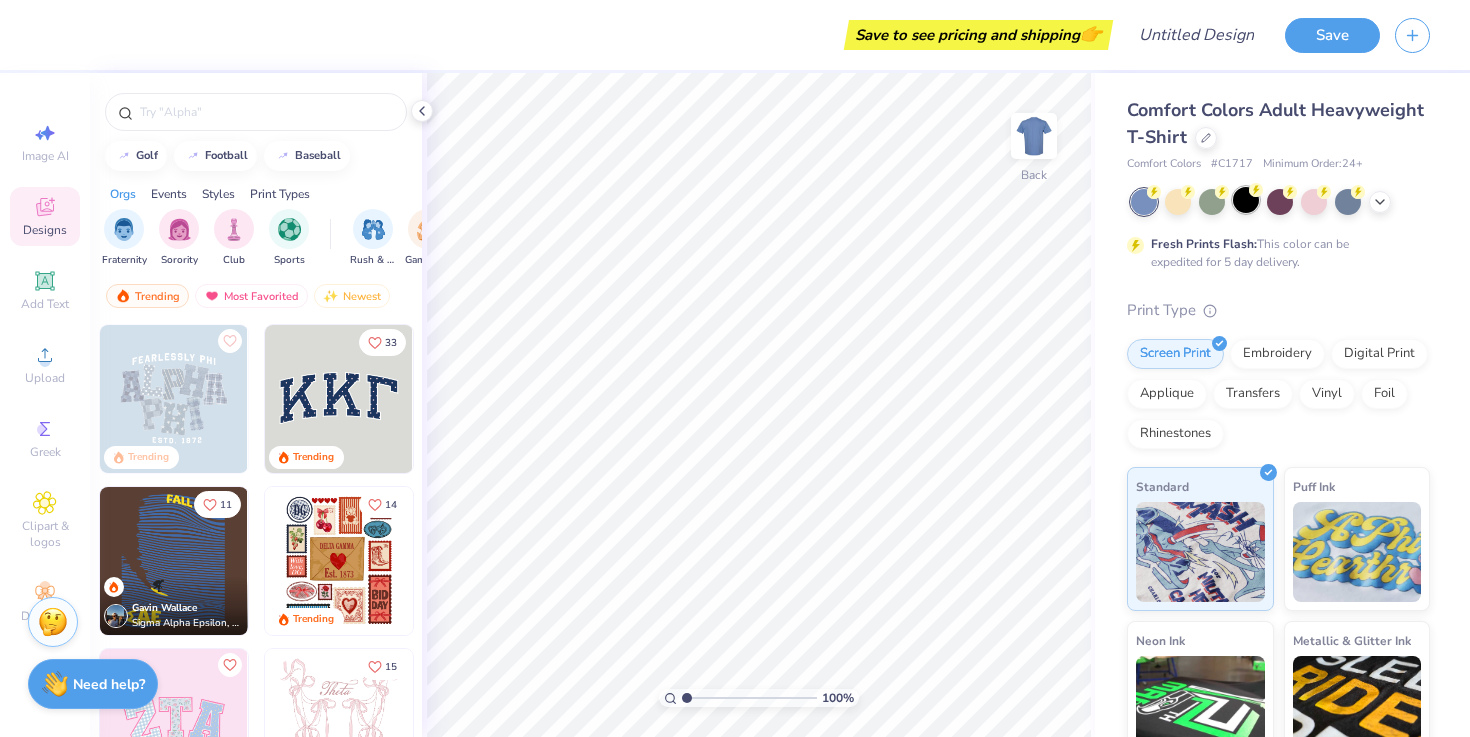 click at bounding box center [1246, 200] 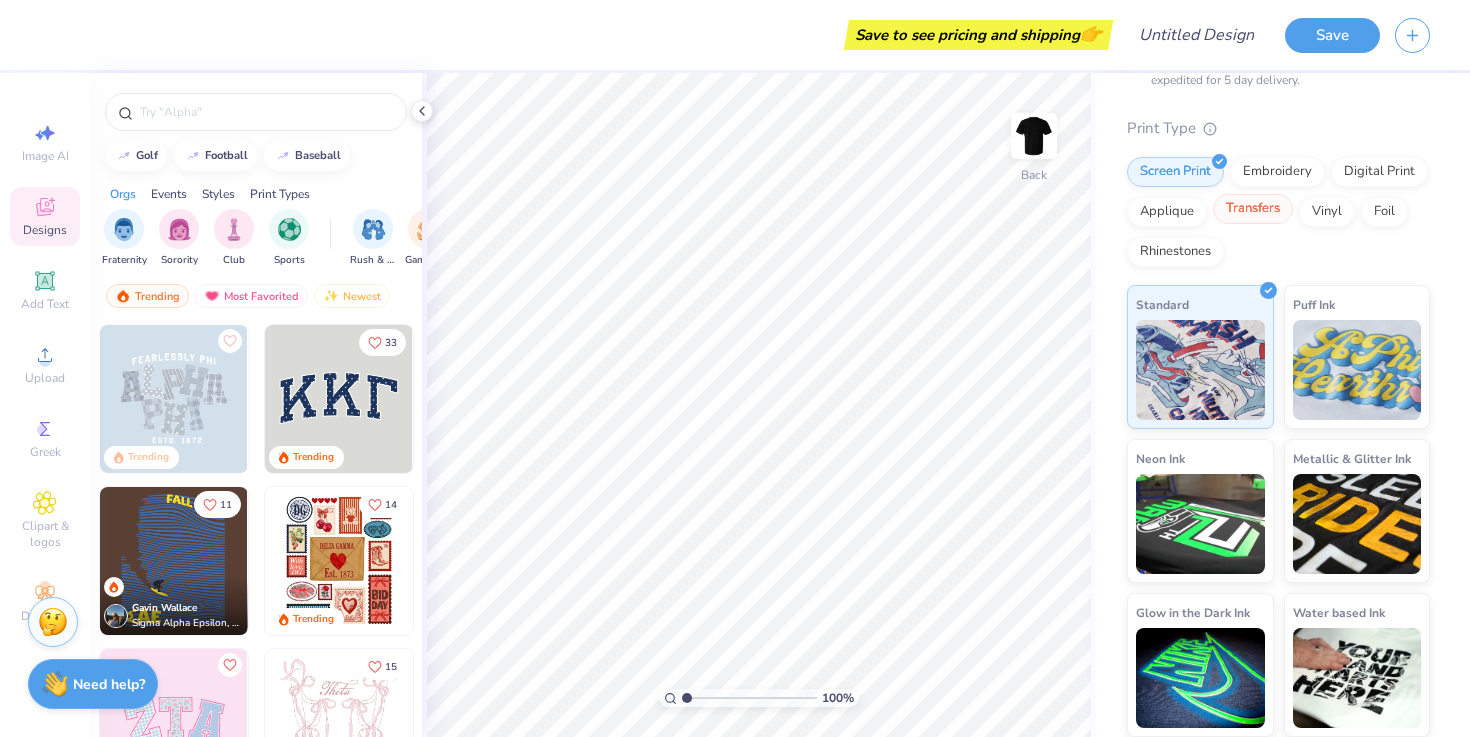 scroll, scrollTop: 0, scrollLeft: 0, axis: both 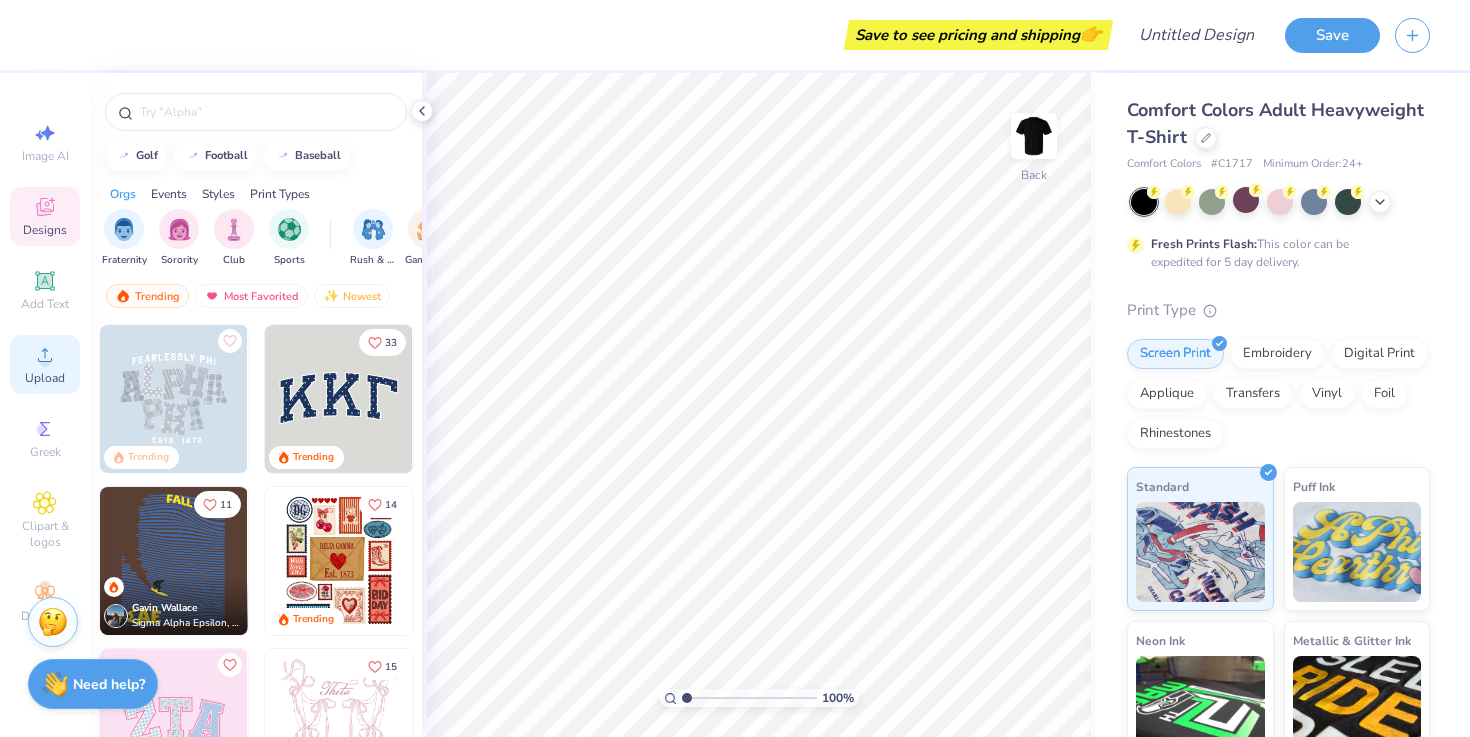 click 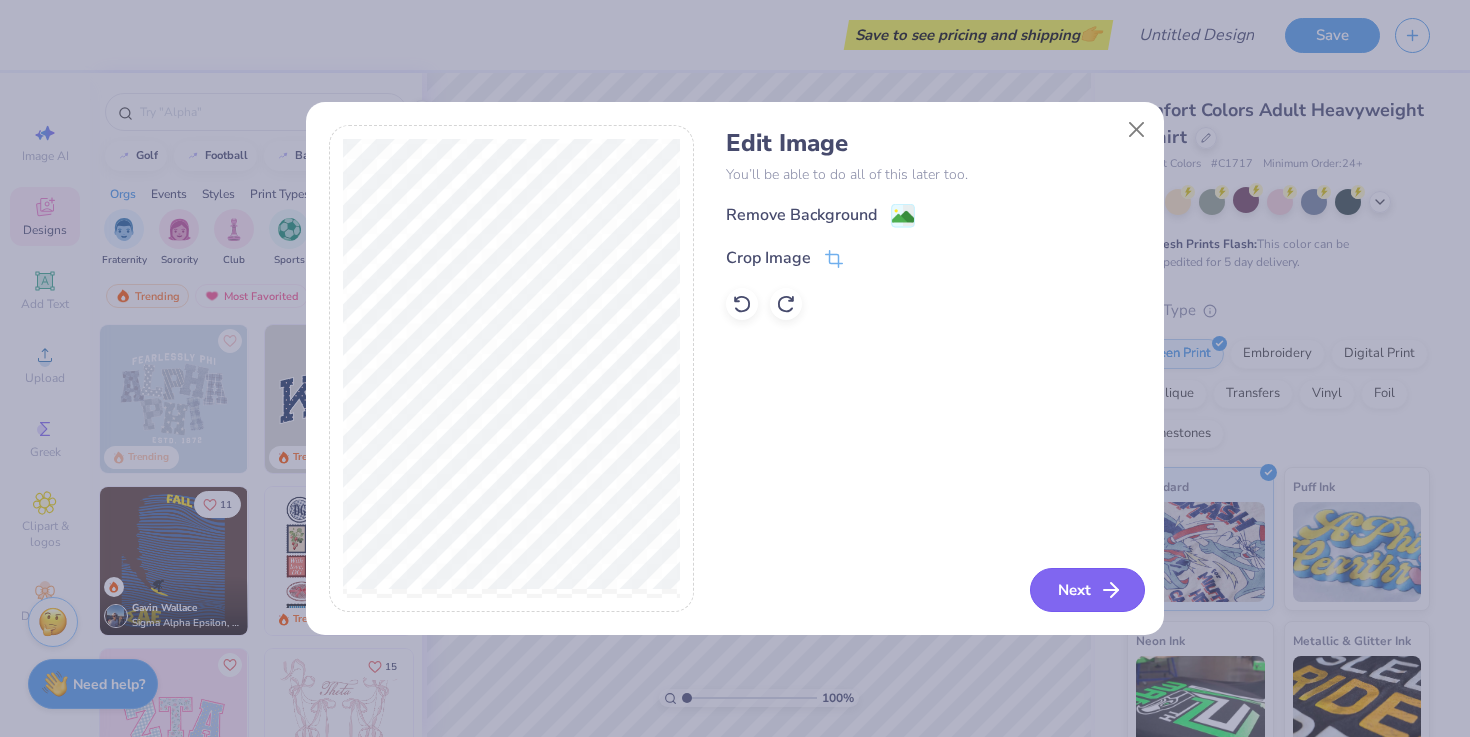 click on "Next" at bounding box center (1087, 590) 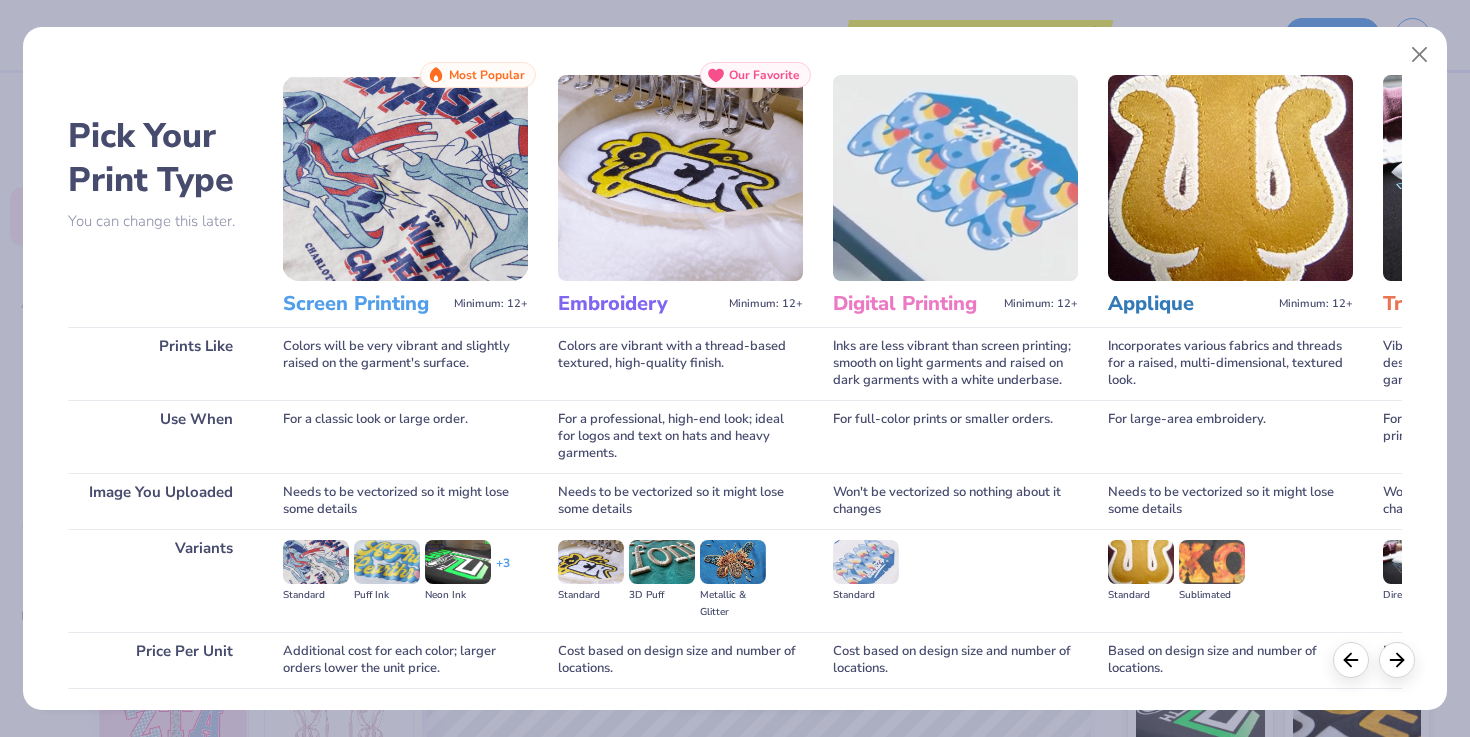 scroll, scrollTop: 160, scrollLeft: 0, axis: vertical 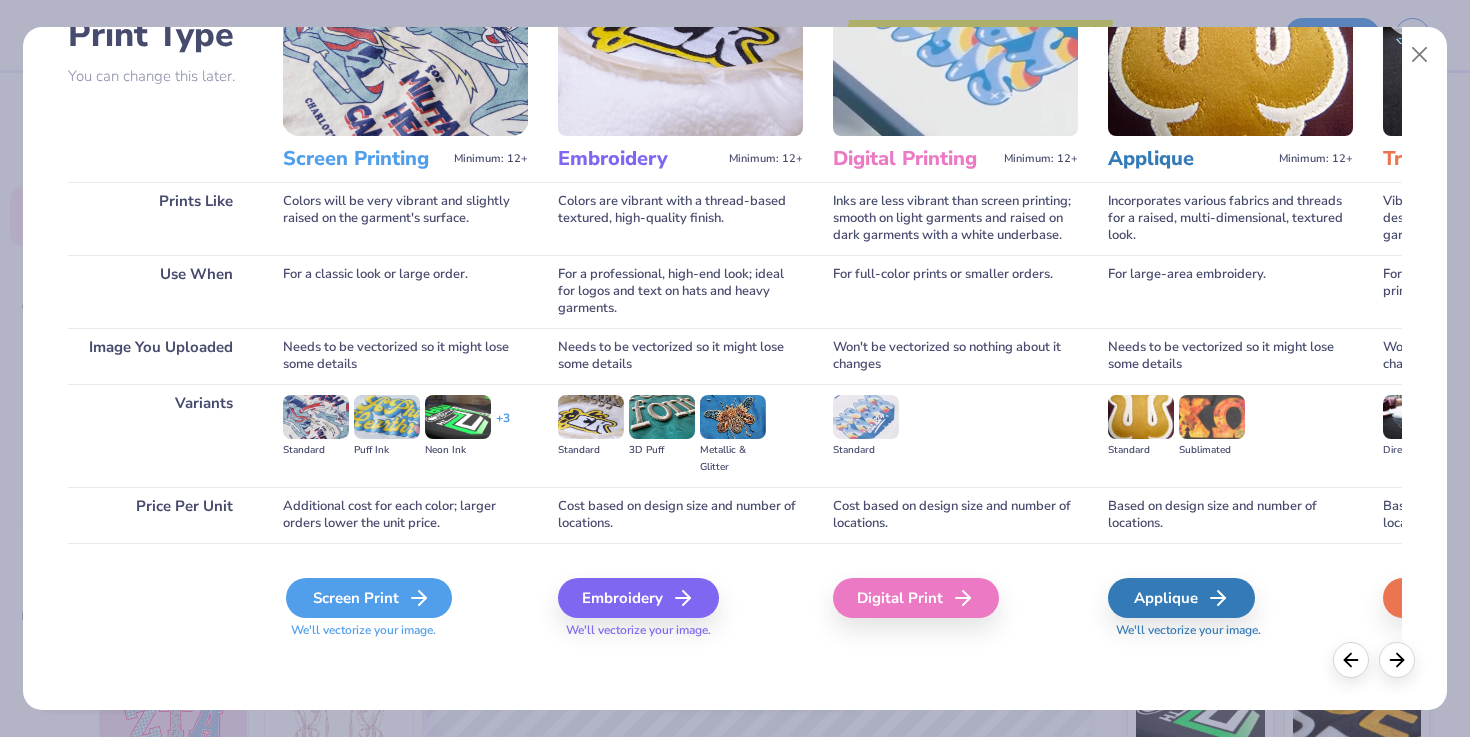 click on "Screen Print" at bounding box center [369, 598] 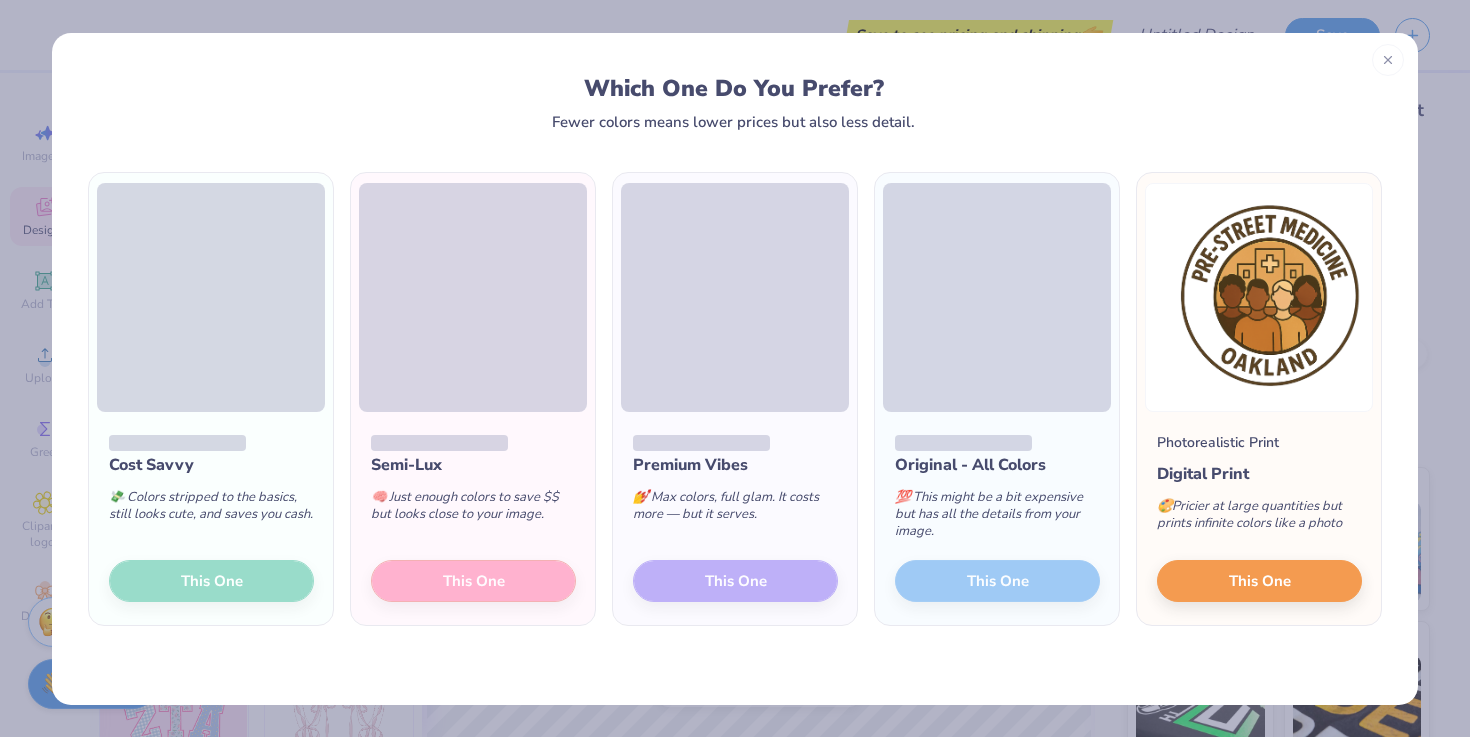 click on "Cost Savvy 💸   Colors stripped to the basics, still looks cute, and saves you cash. This One" at bounding box center (211, 519) 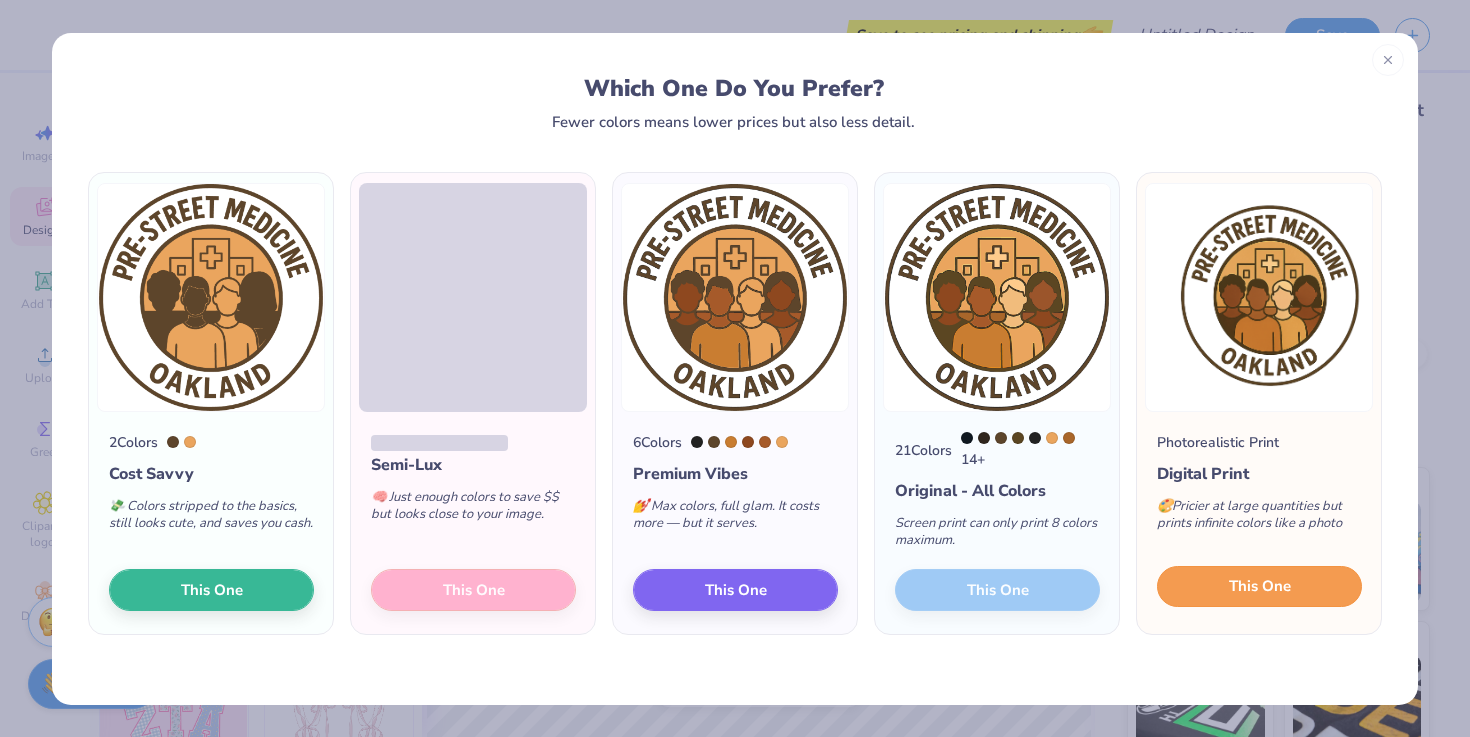 click on "This One" at bounding box center (1260, 586) 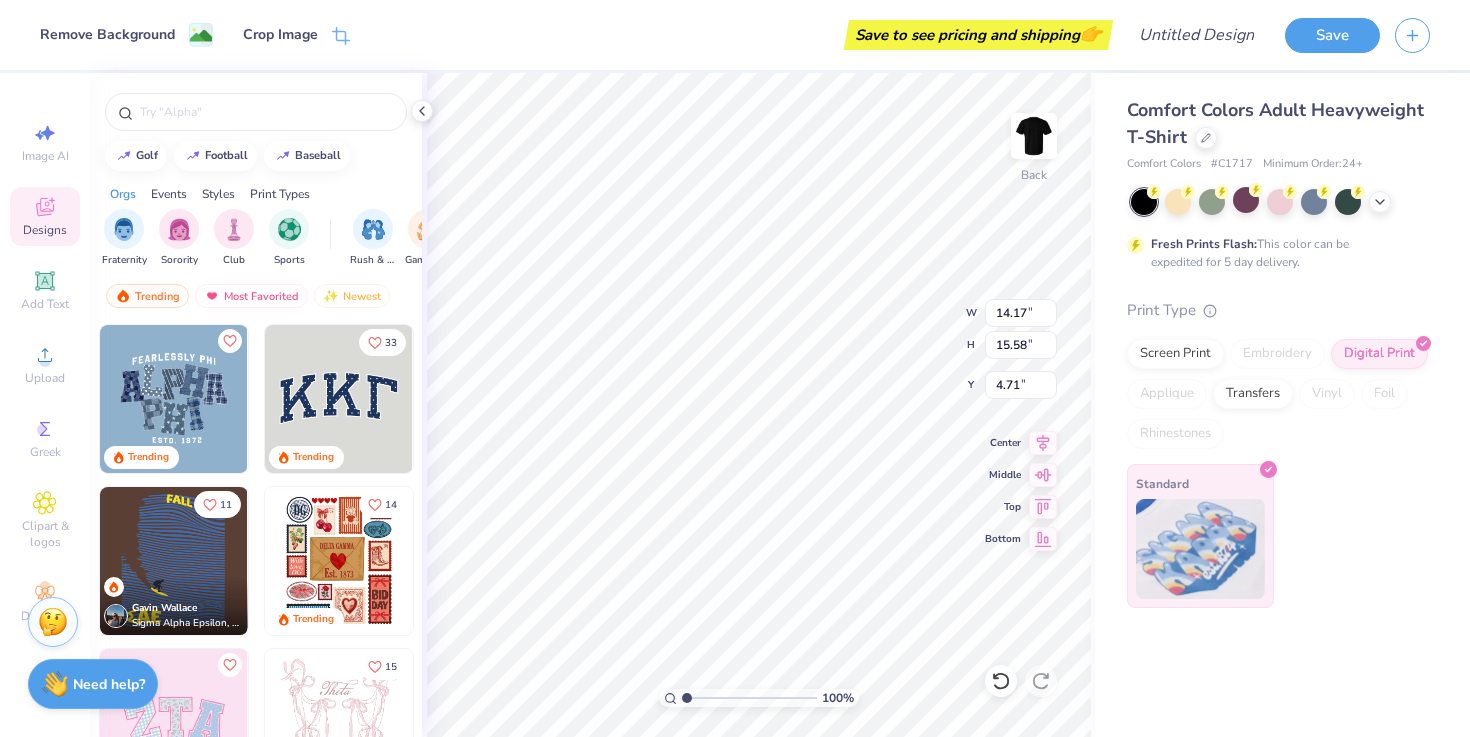 type on "0.50" 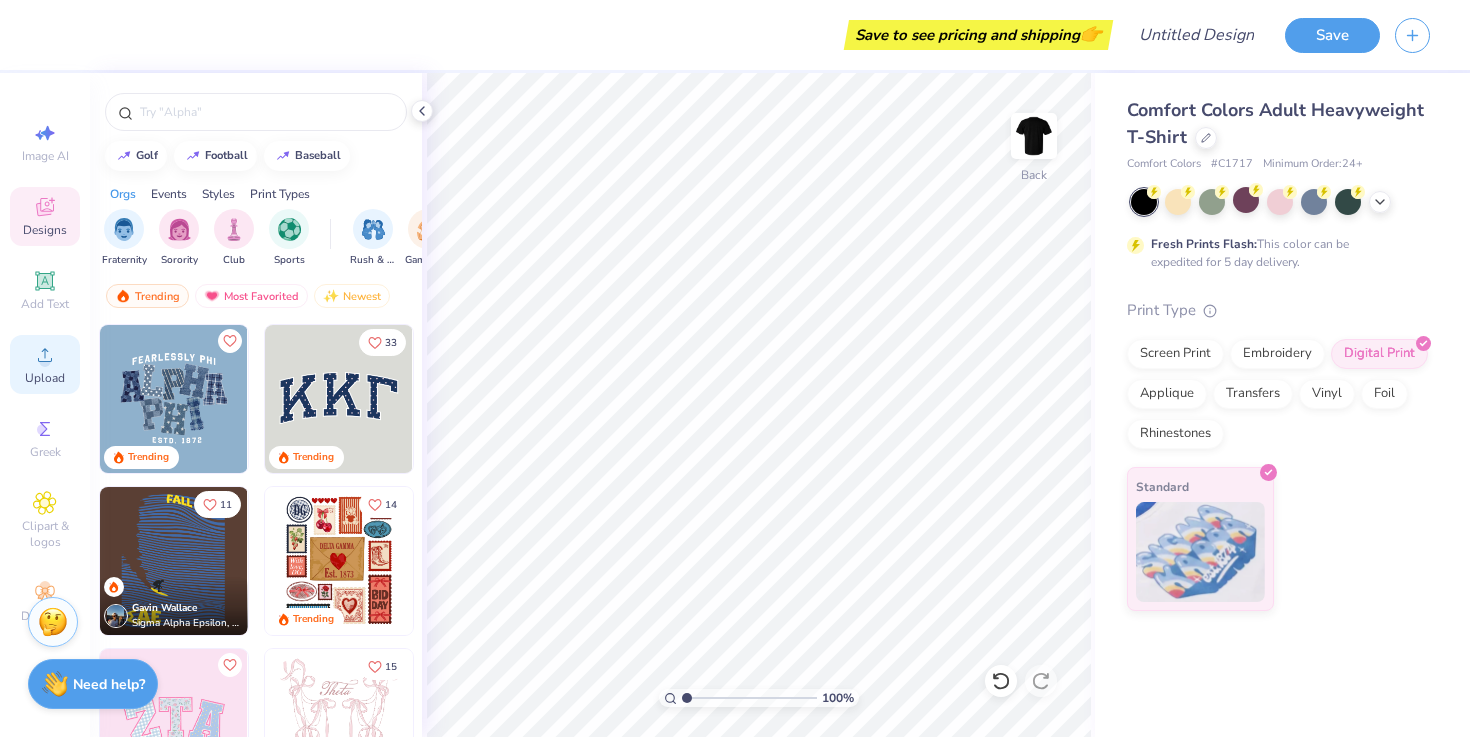 click on "Upload" at bounding box center (45, 378) 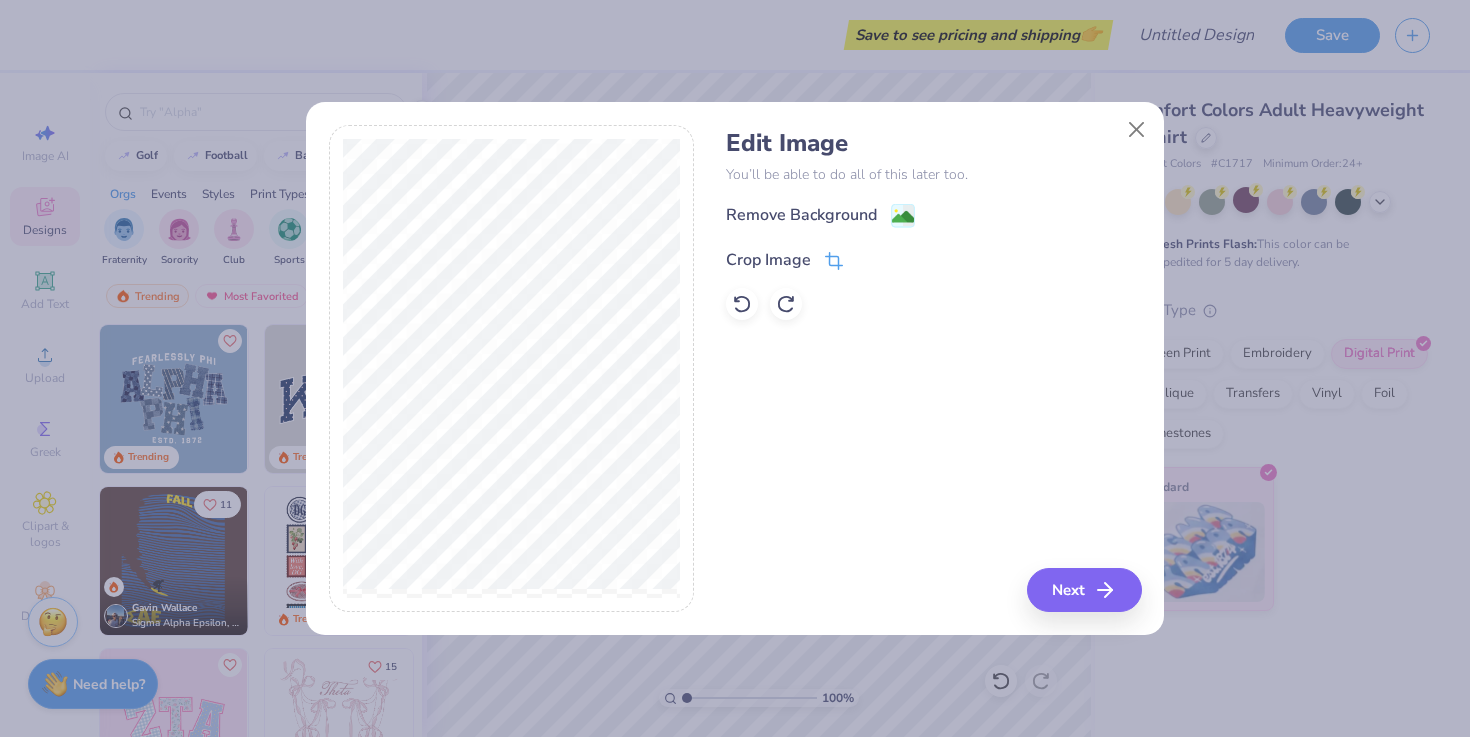 click on "Crop Image" at bounding box center [784, 260] 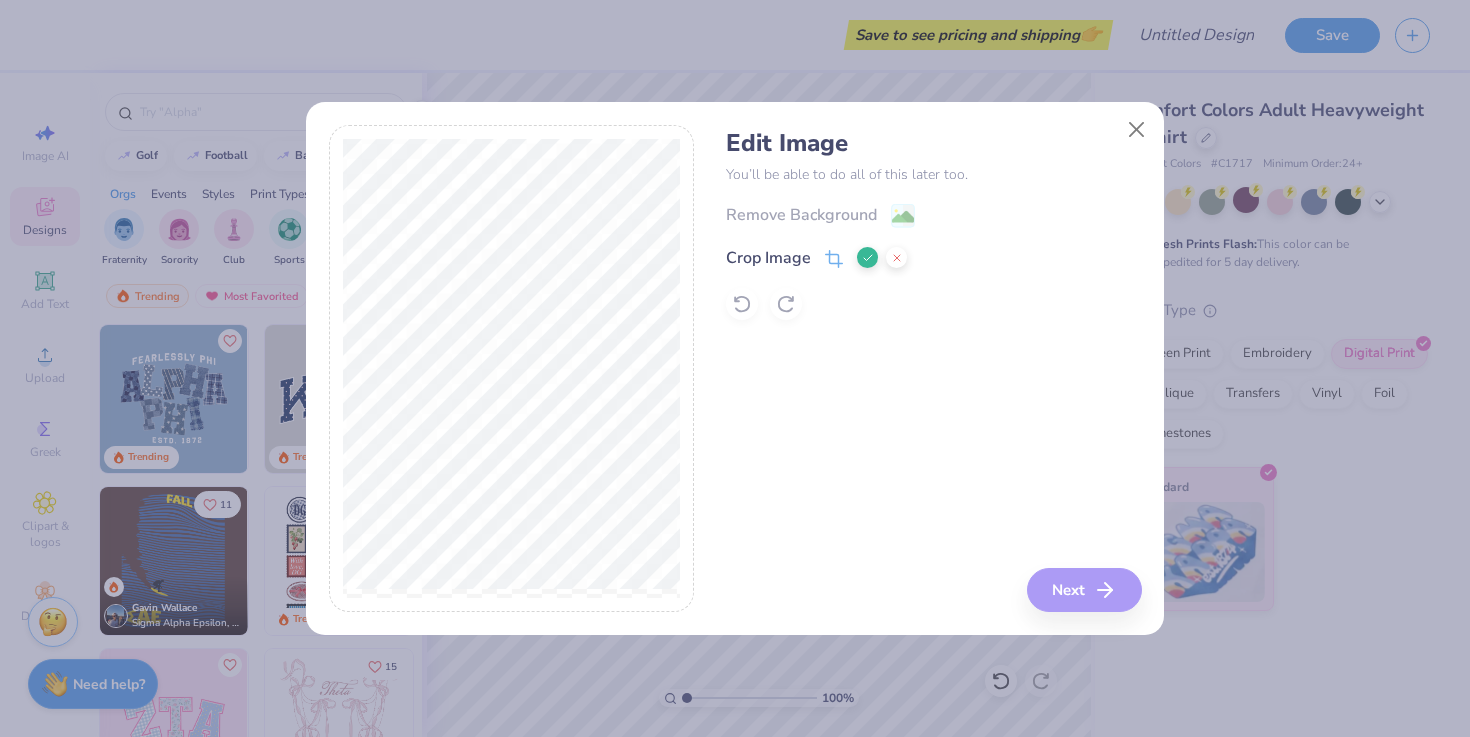 click on "Edit Image You’ll be able to do all of this later too. Remove Background Crop Image Next" at bounding box center [933, 369] 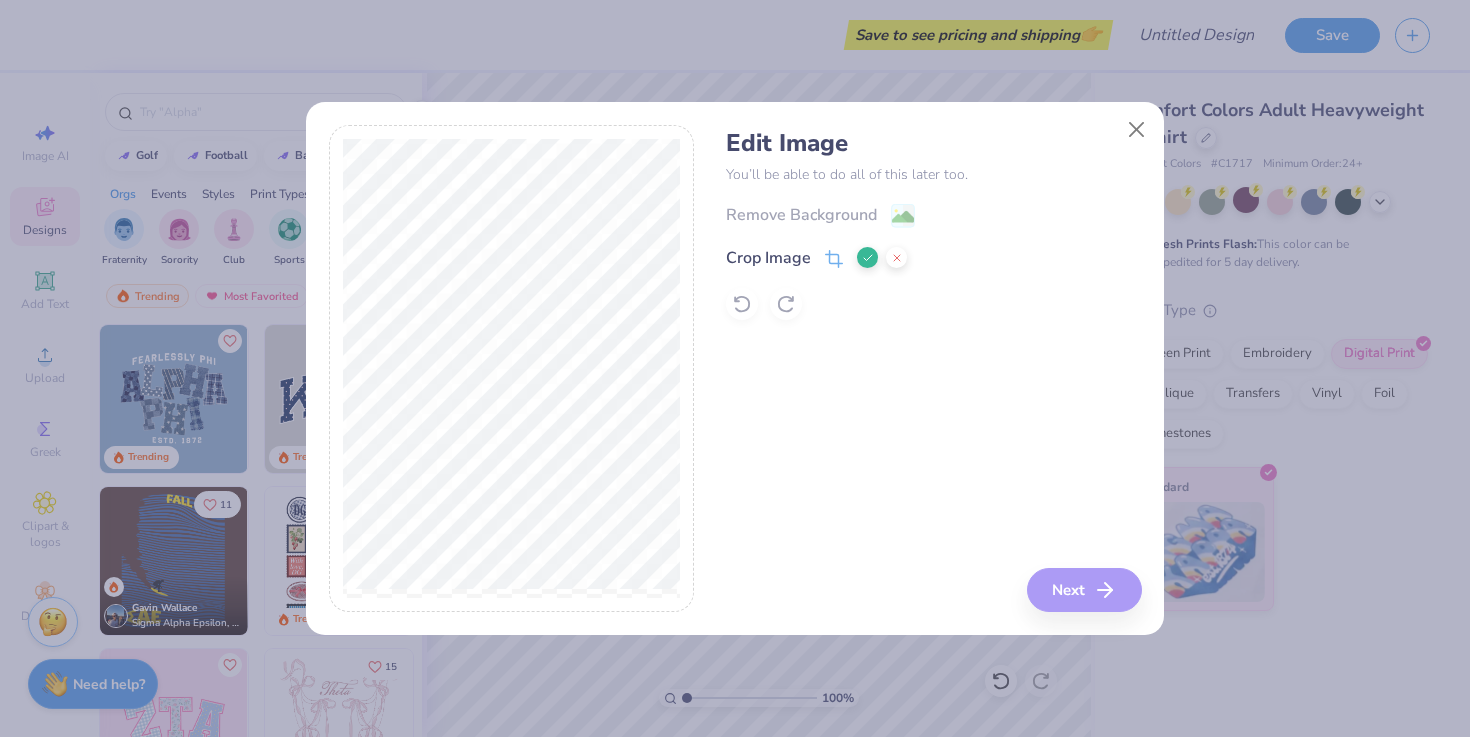 click on "Edit Image You’ll be able to do all of this later too. Remove Background Crop Image Next" at bounding box center (933, 369) 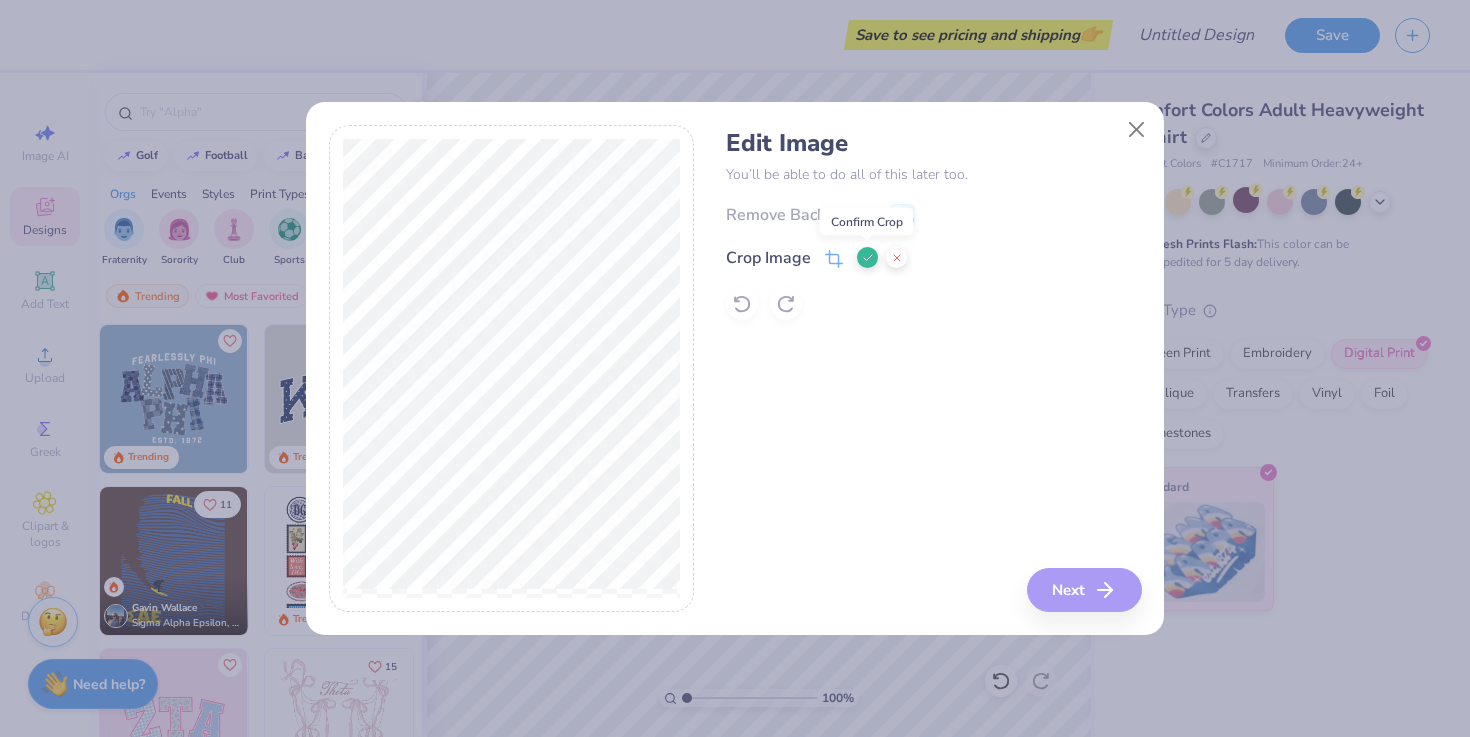 click 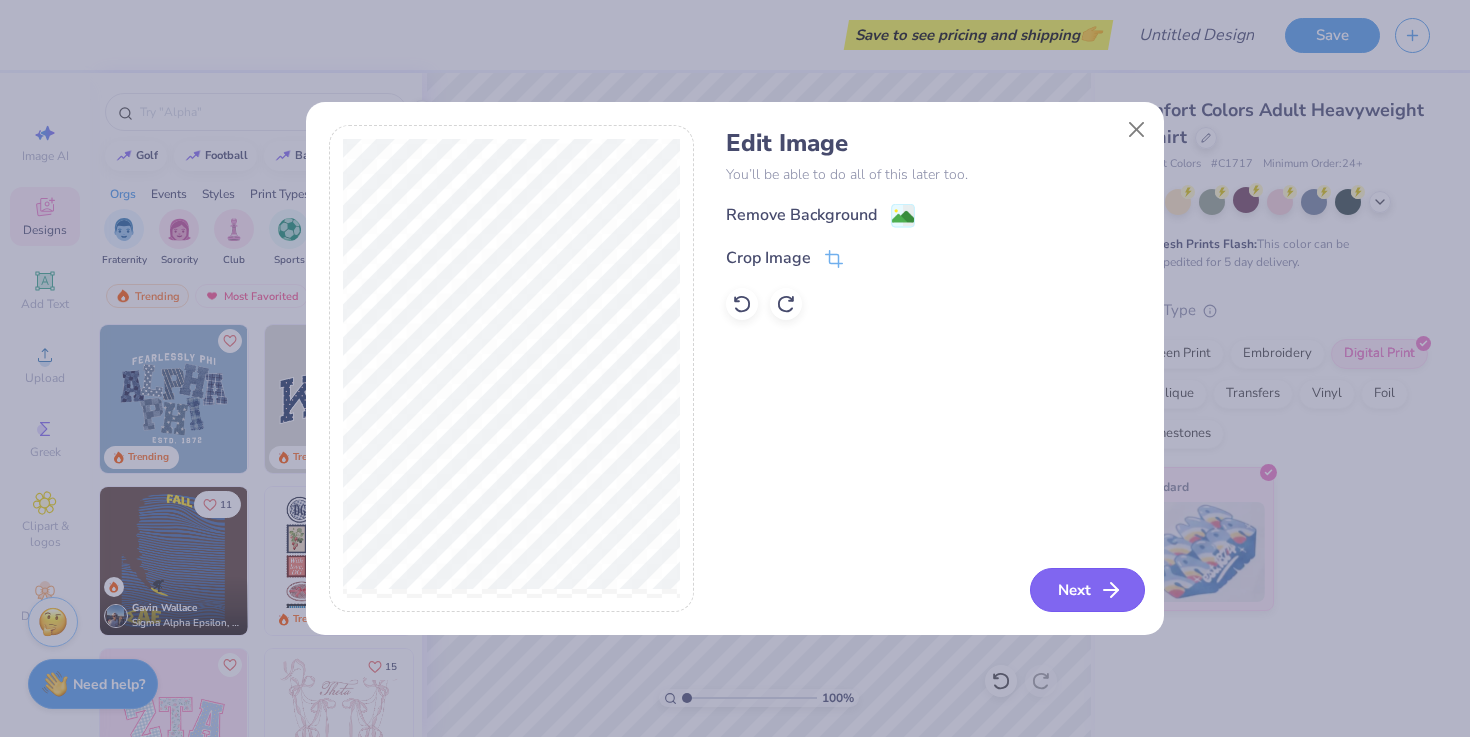 click on "Next" at bounding box center [1087, 590] 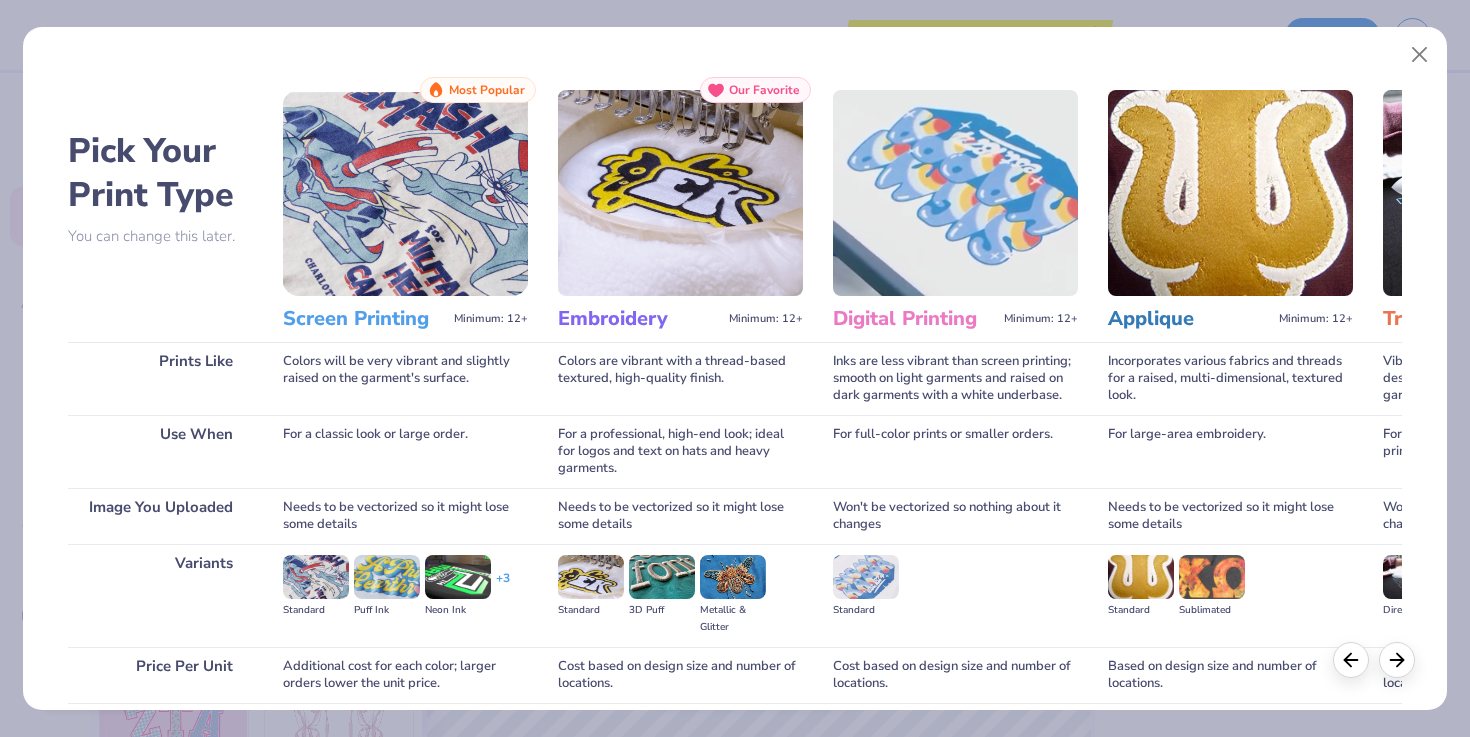 scroll, scrollTop: 160, scrollLeft: 0, axis: vertical 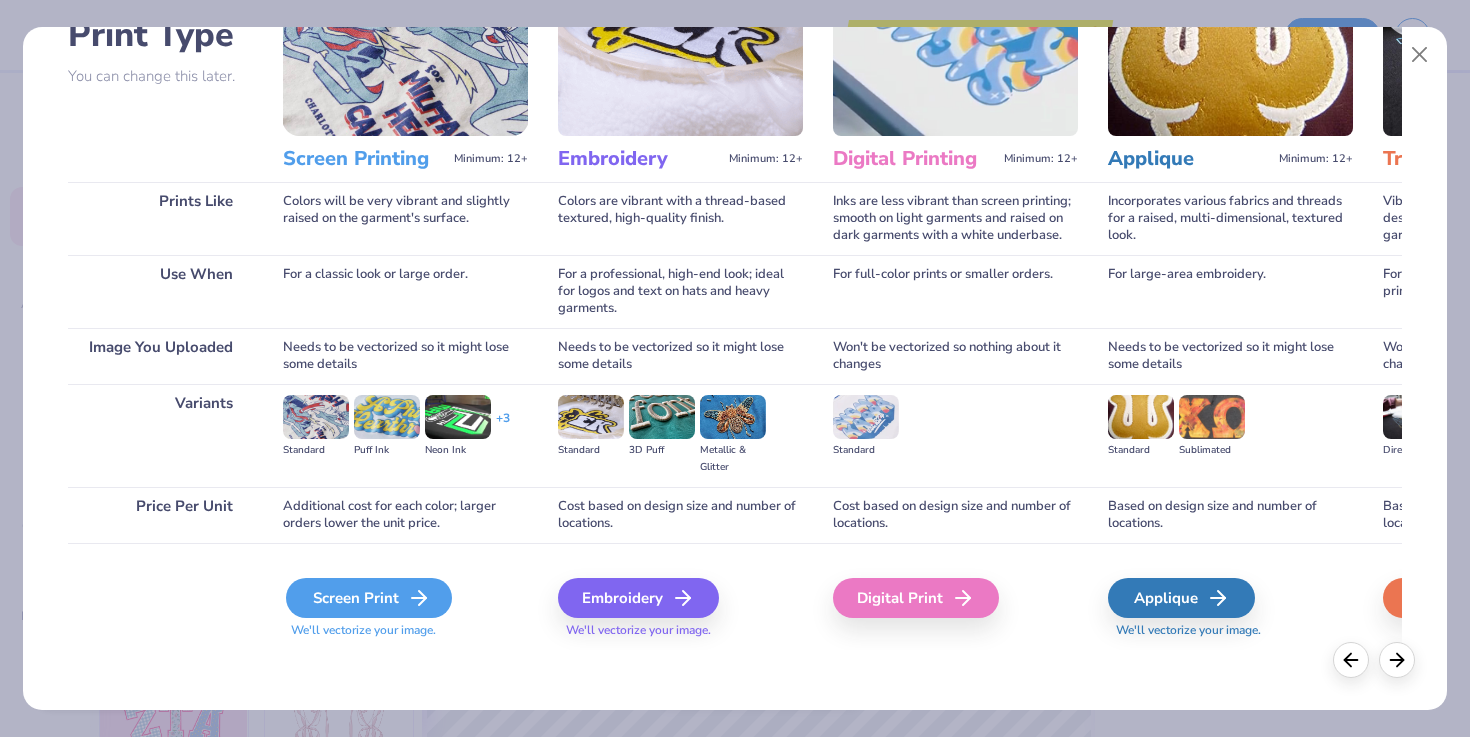 click 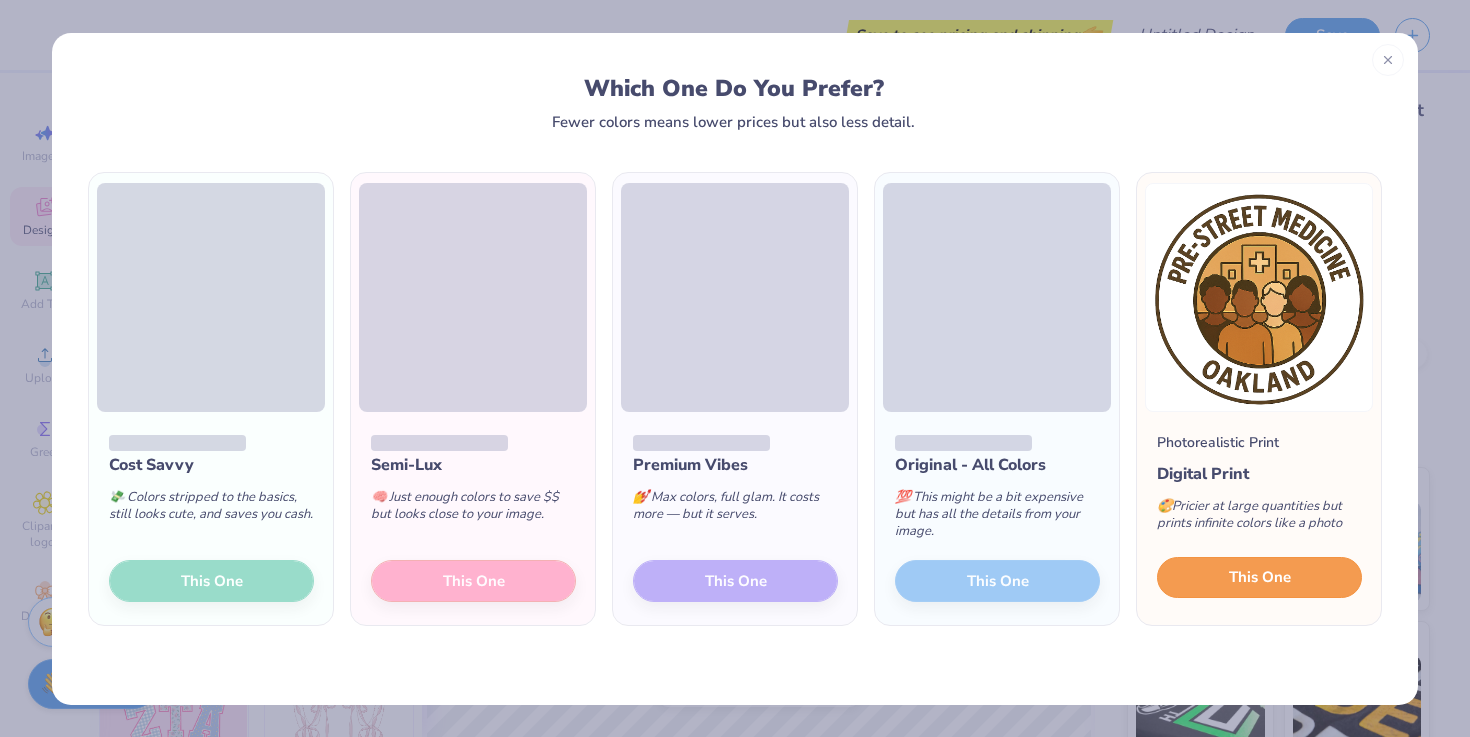 click on "This One" at bounding box center [1260, 577] 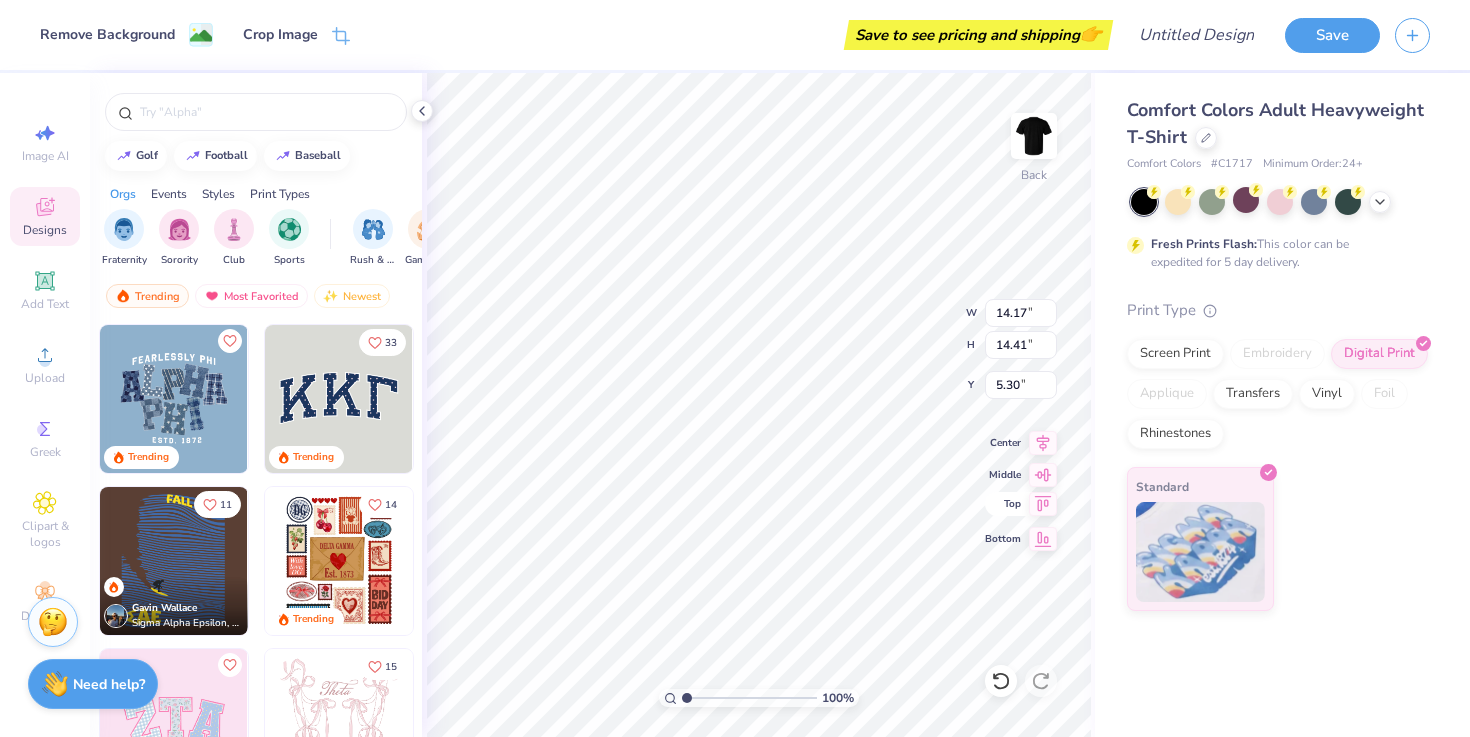 type on "0.79" 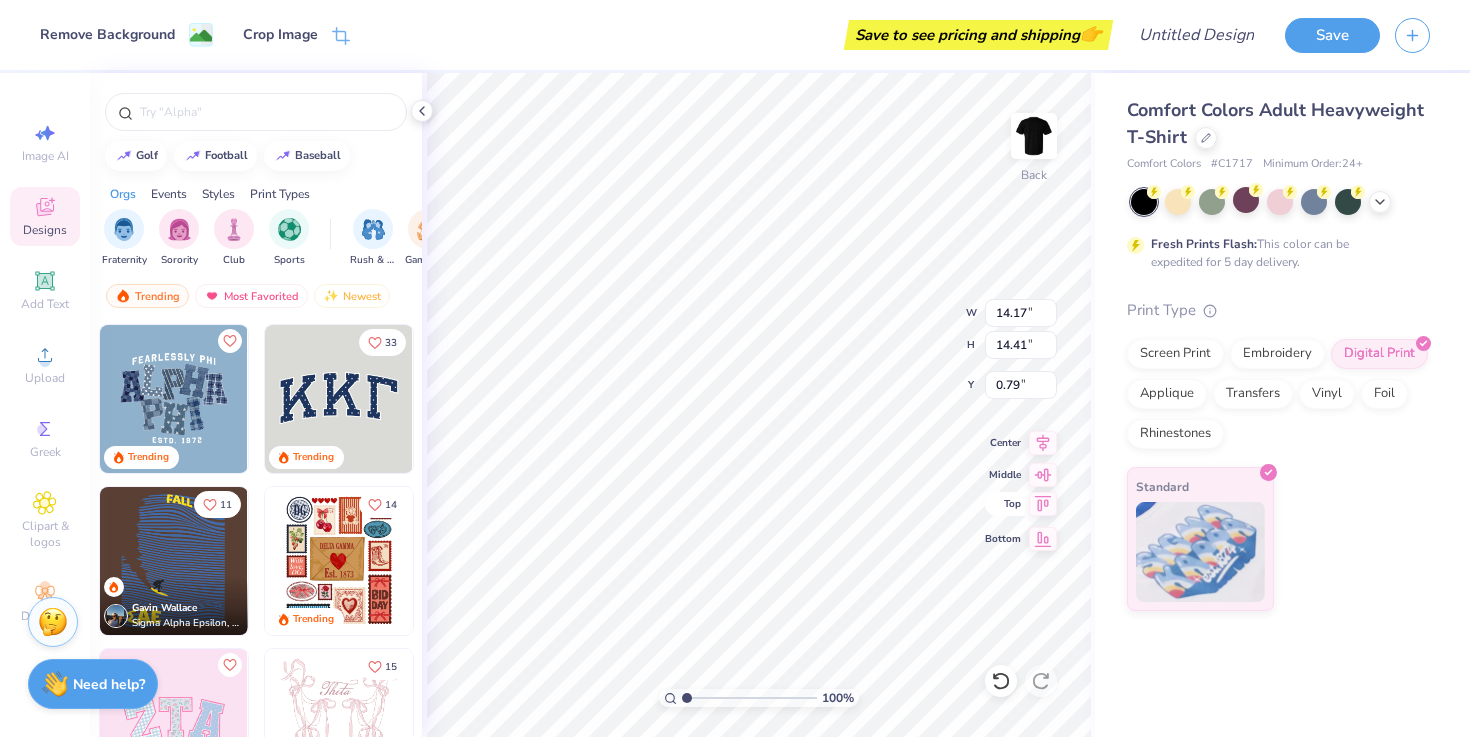type on "10.87" 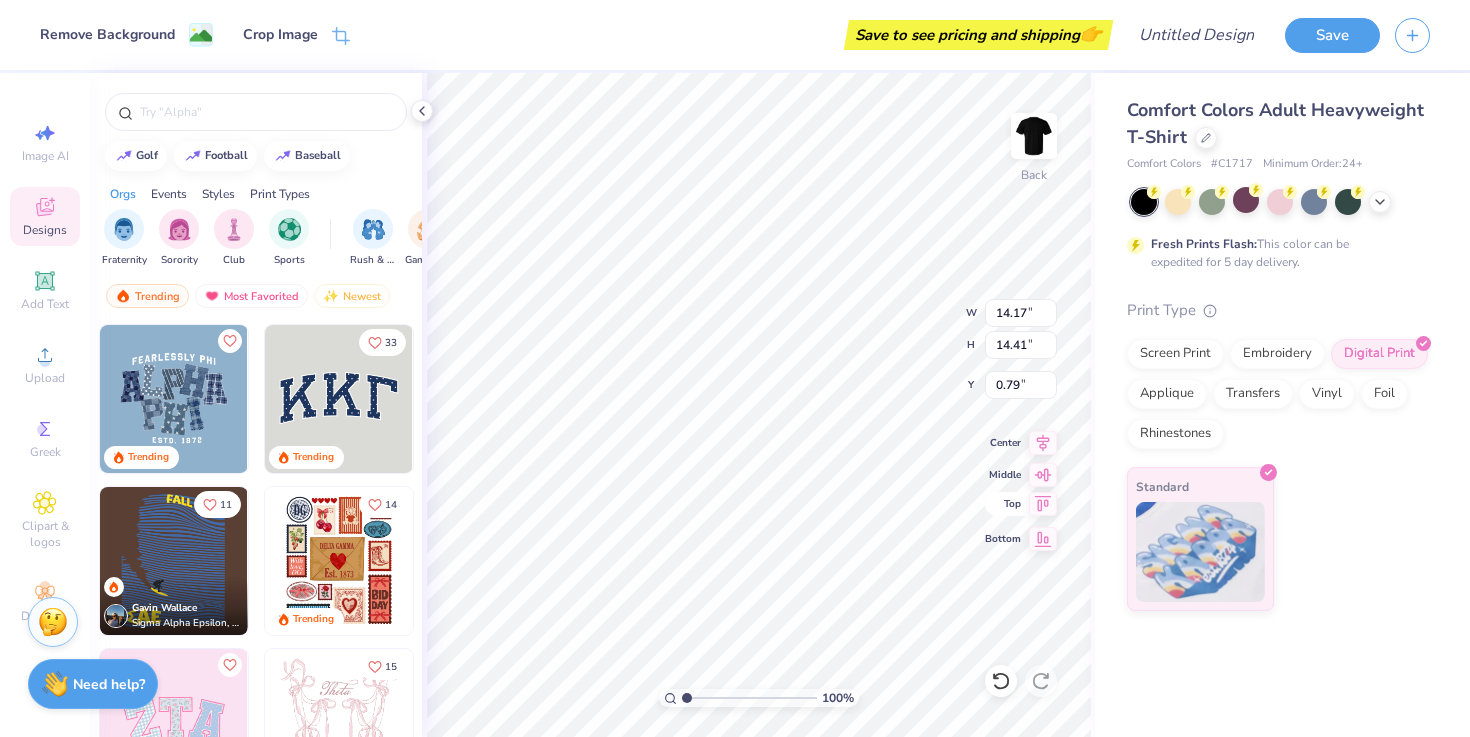 type on "11.04" 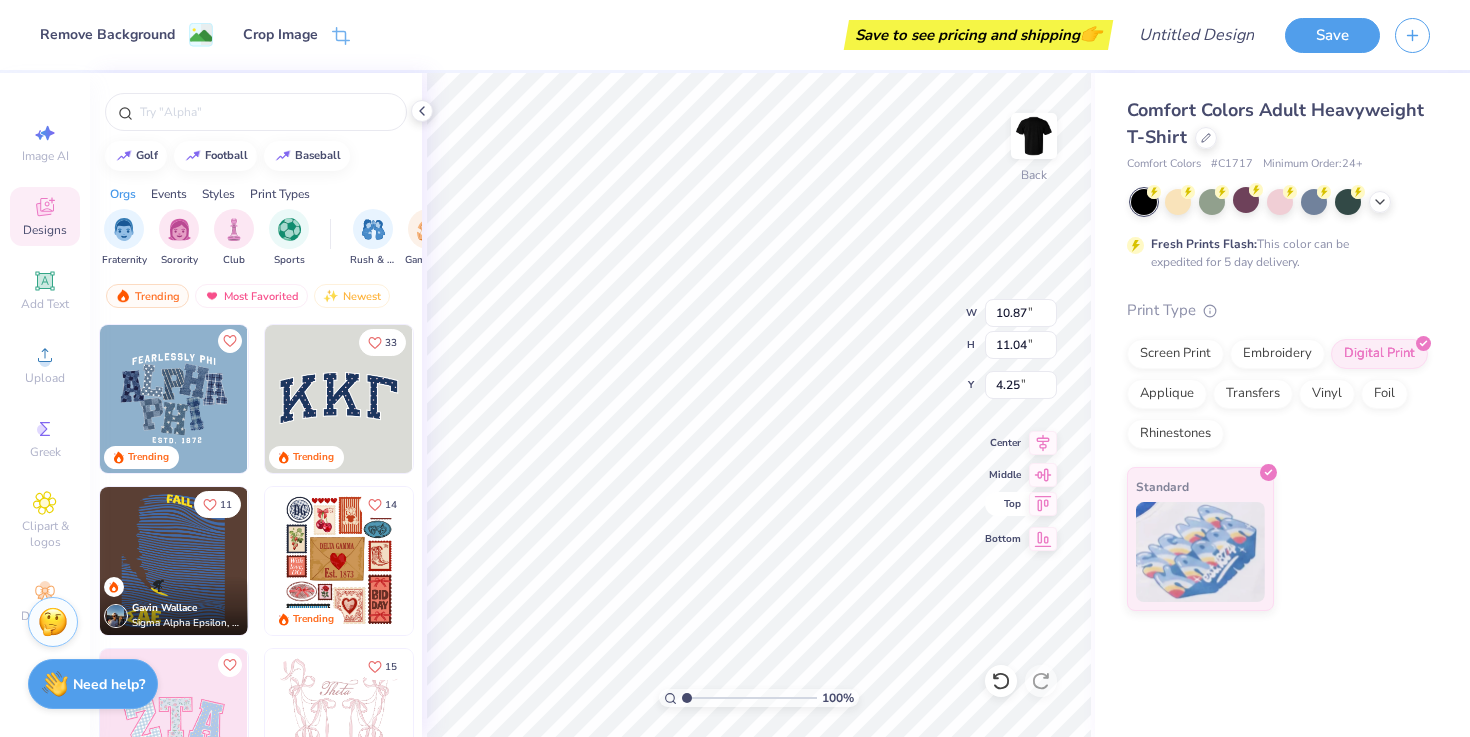type on "1.46" 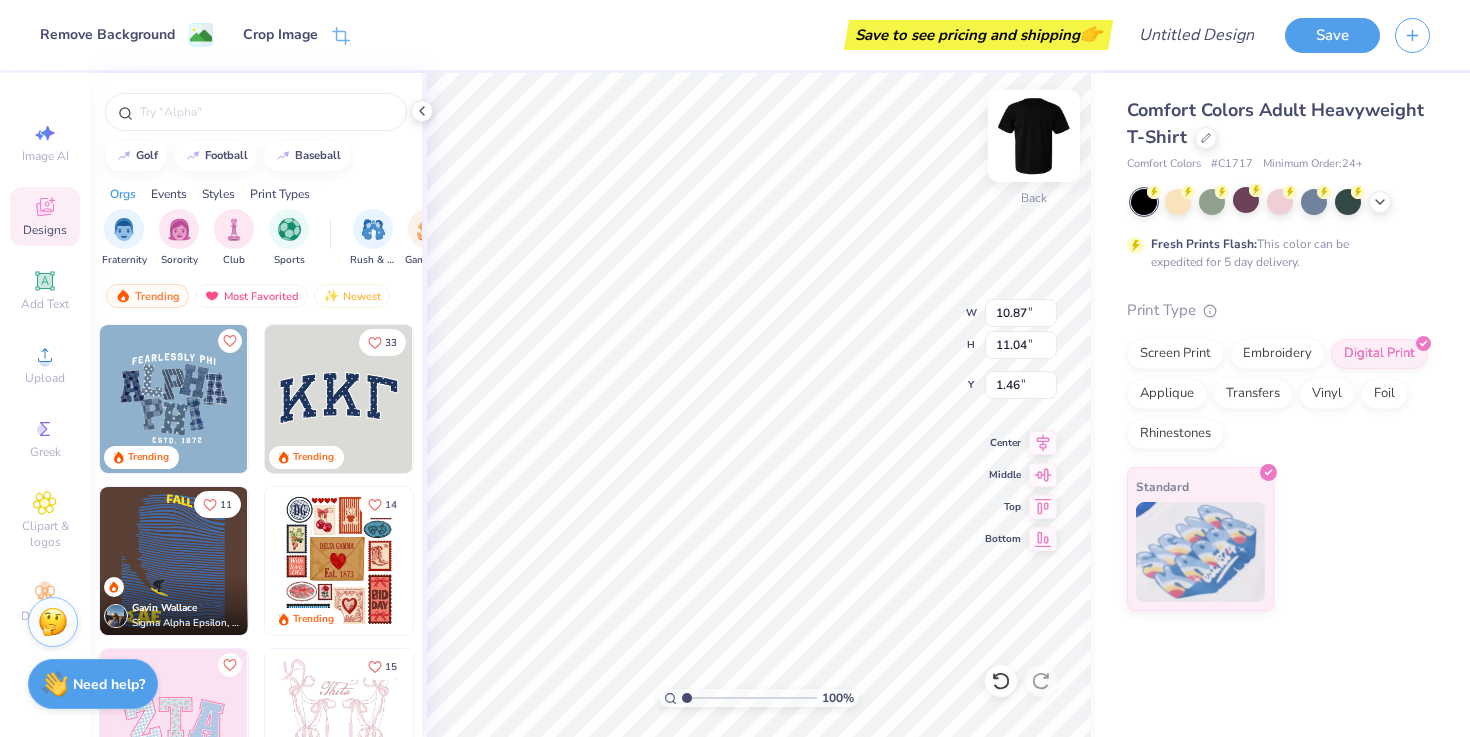 click at bounding box center [1034, 136] 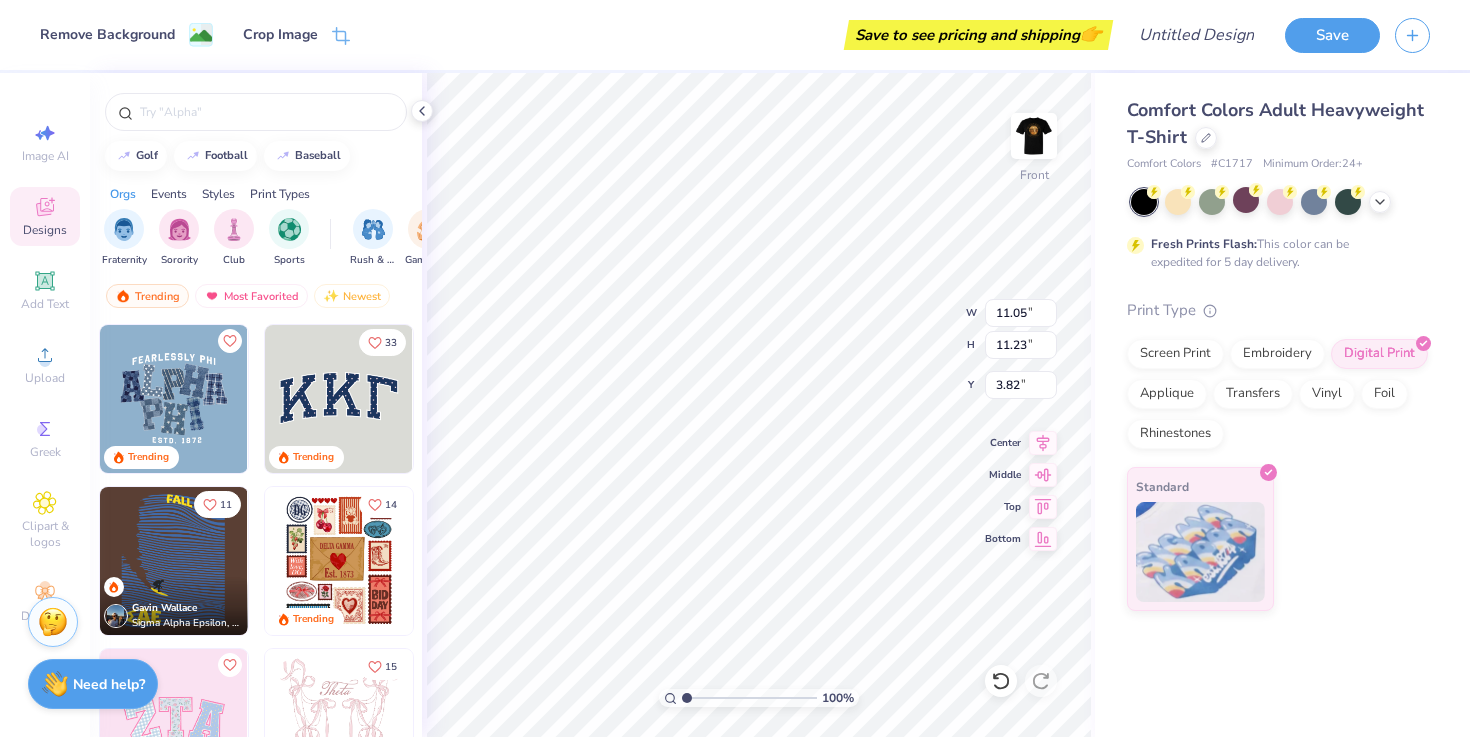 type on "3.00" 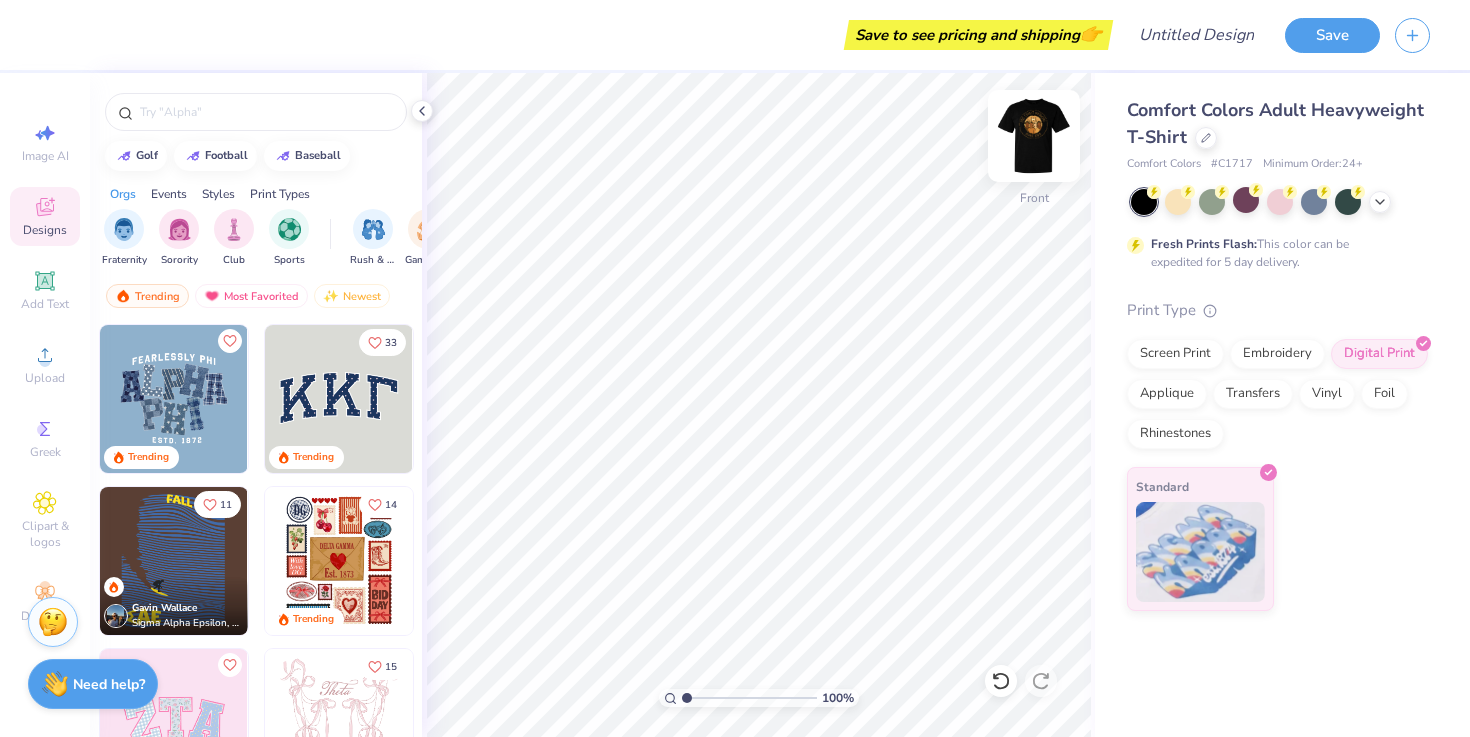 click at bounding box center (1034, 136) 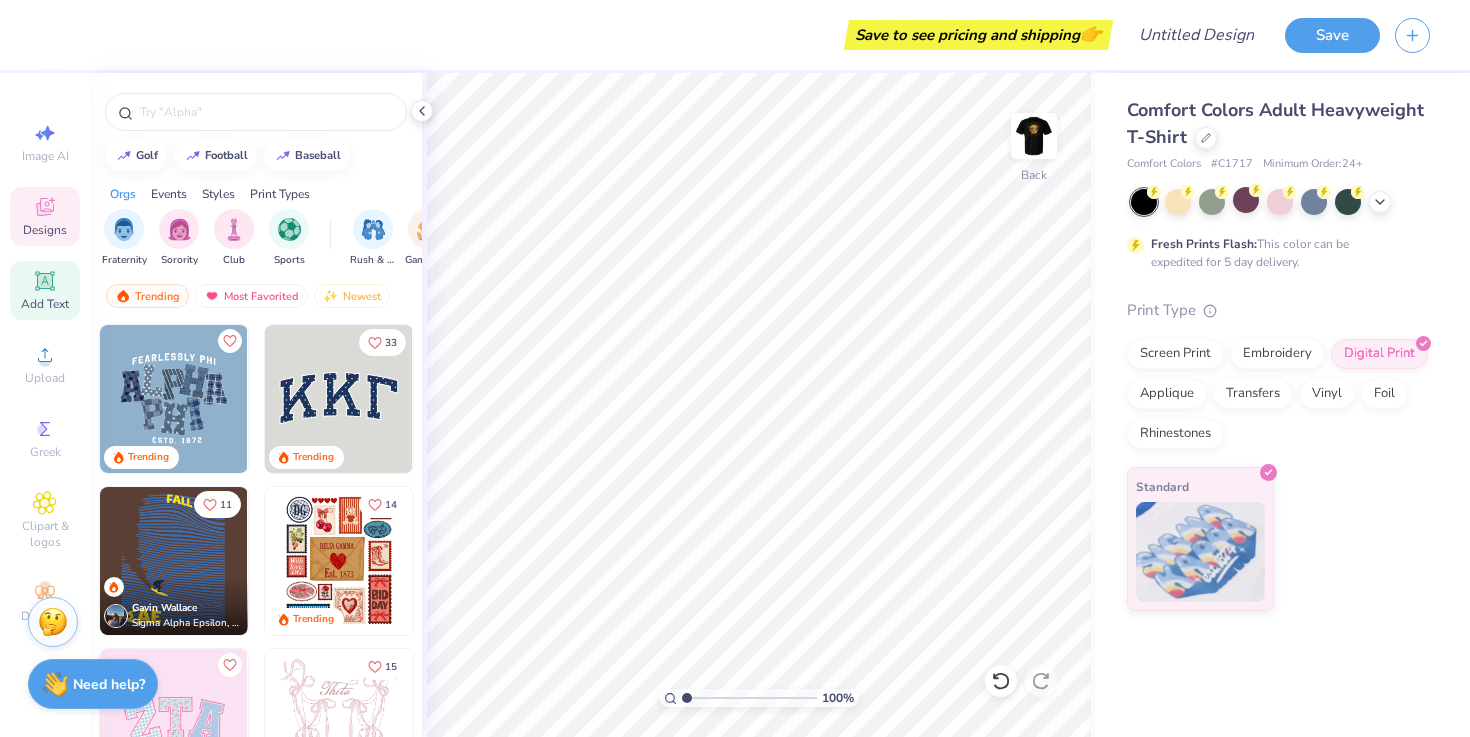 click on "Add Text" at bounding box center (45, 290) 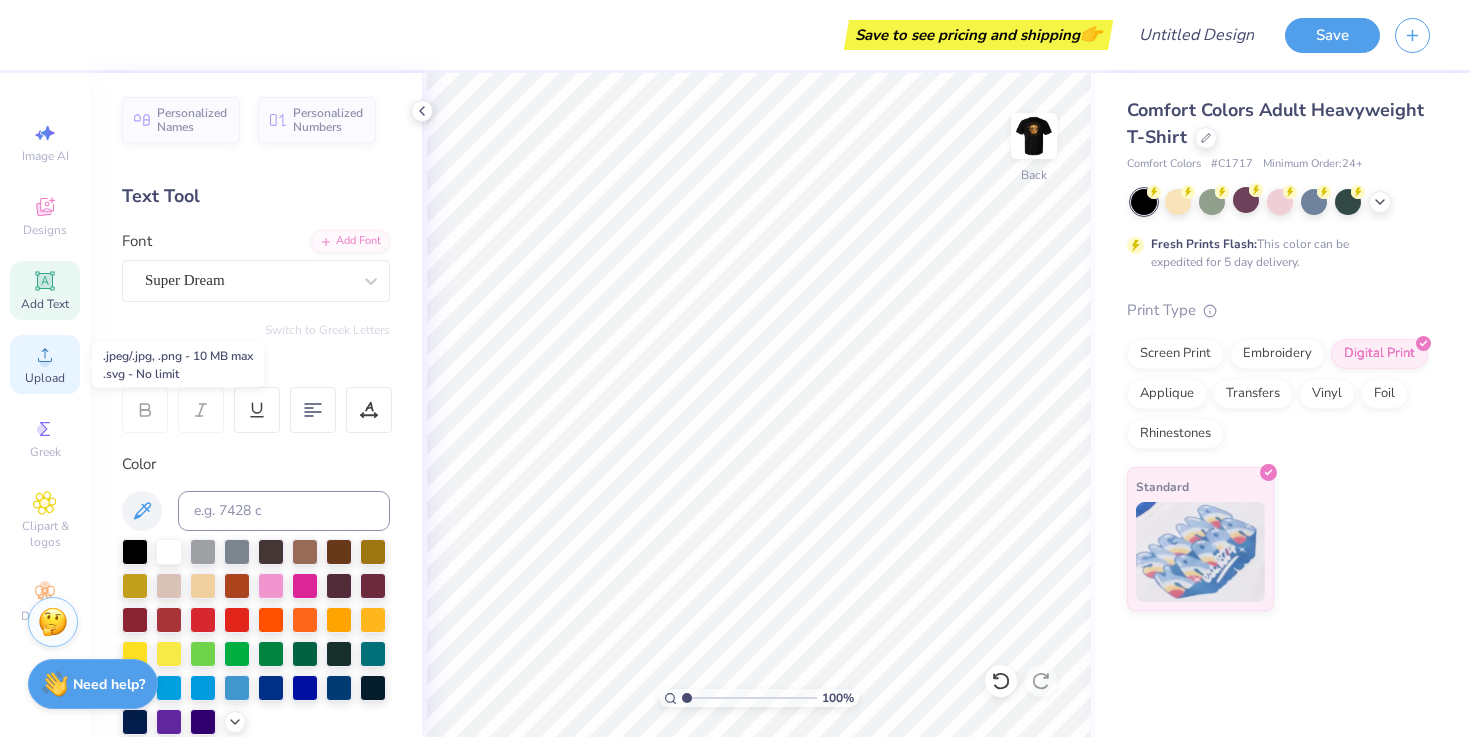 click on "Upload" at bounding box center [45, 378] 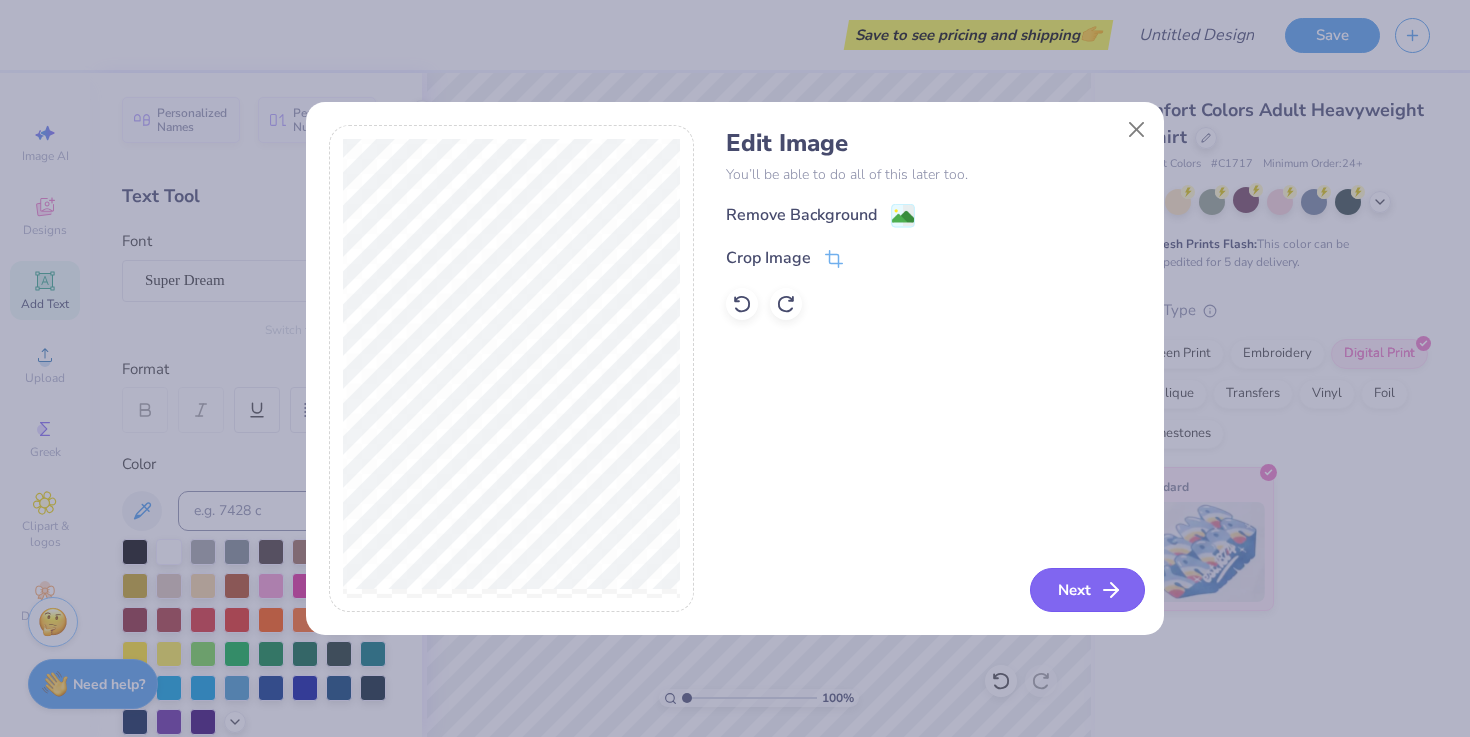 click on "Next" at bounding box center [1087, 590] 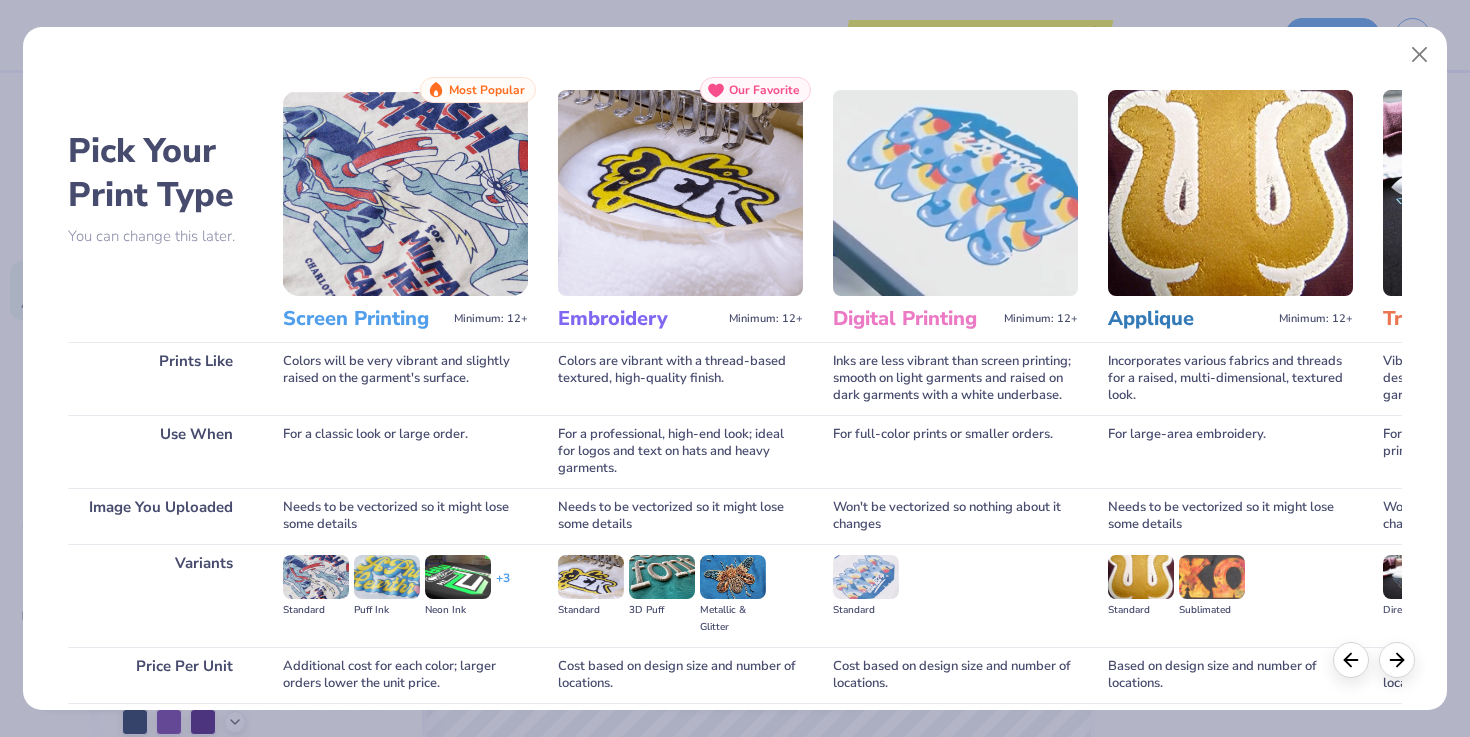 scroll, scrollTop: 160, scrollLeft: 0, axis: vertical 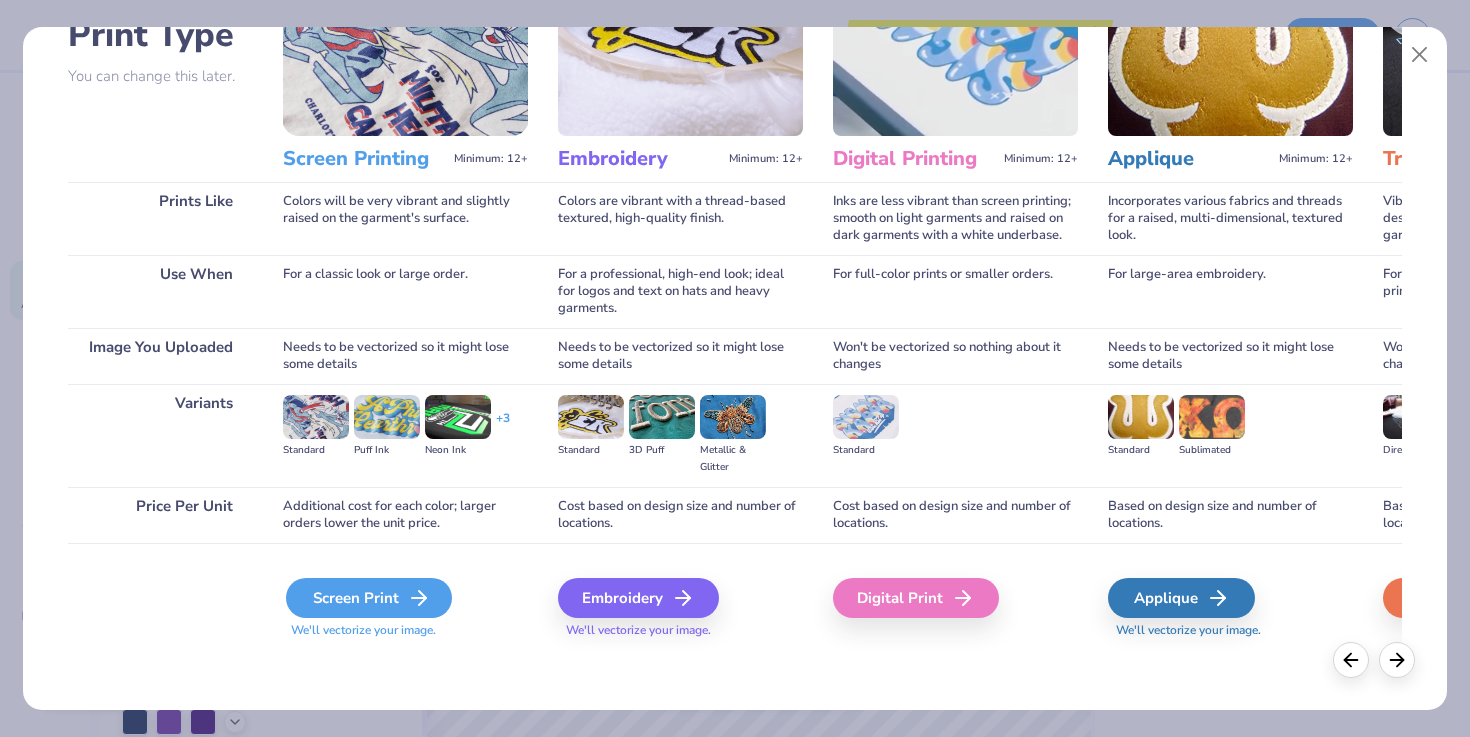 click on "Screen Print" at bounding box center (369, 598) 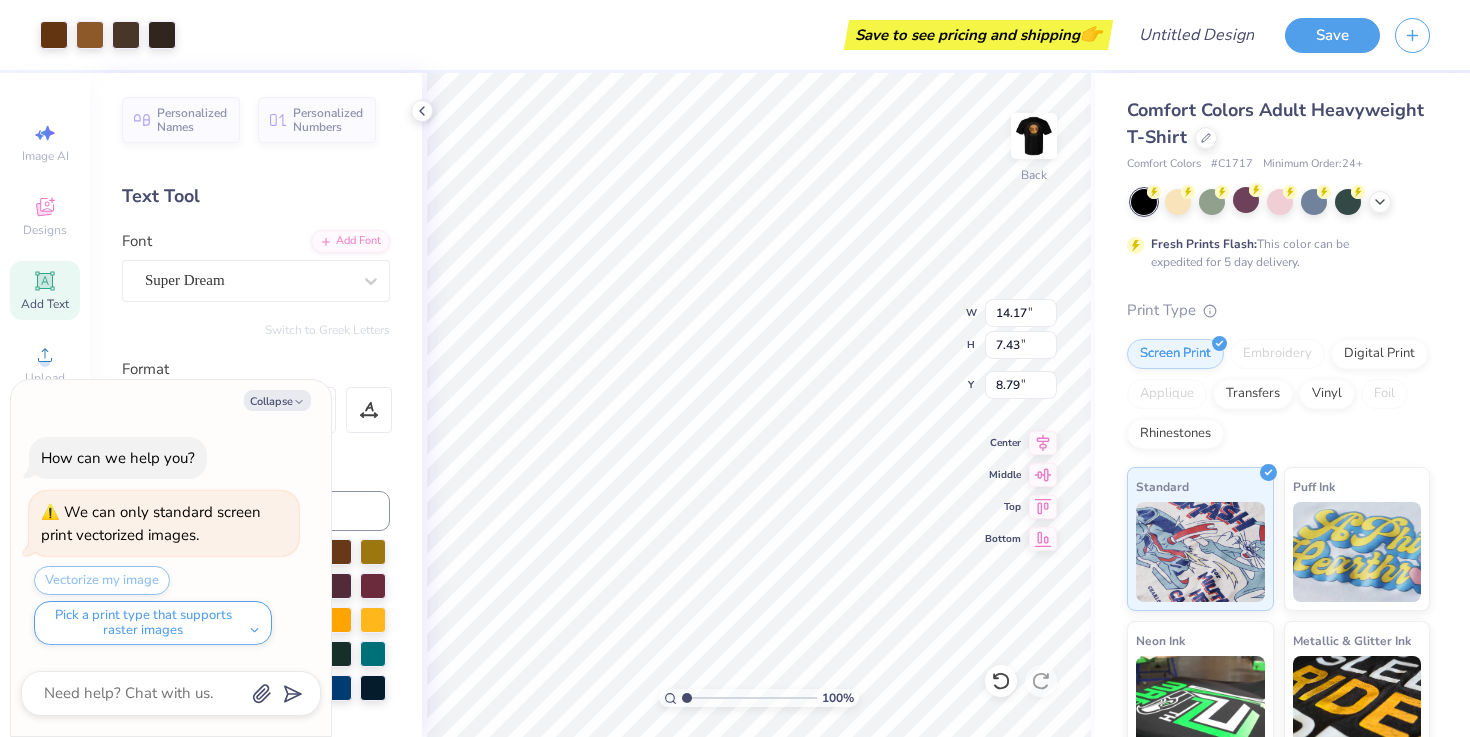 type on "x" 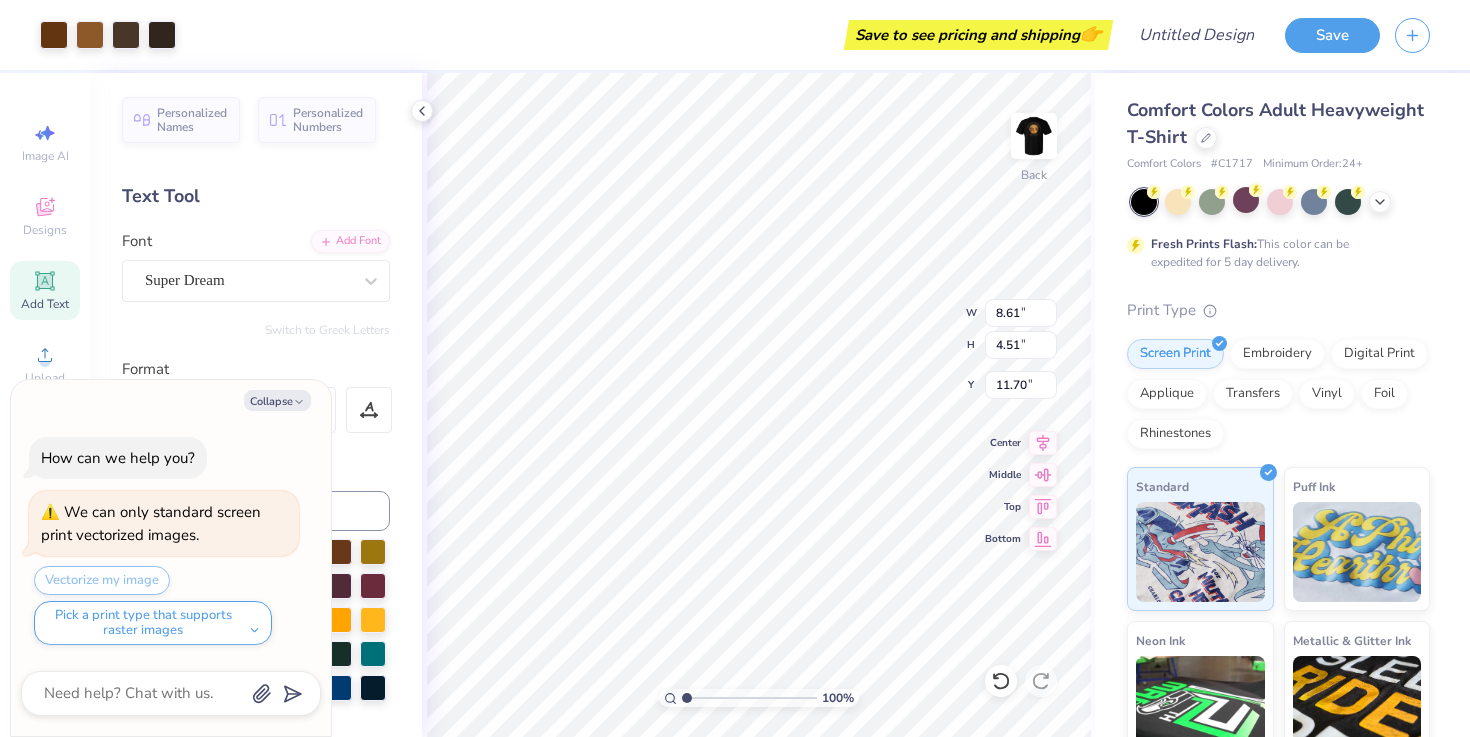 type on "x" 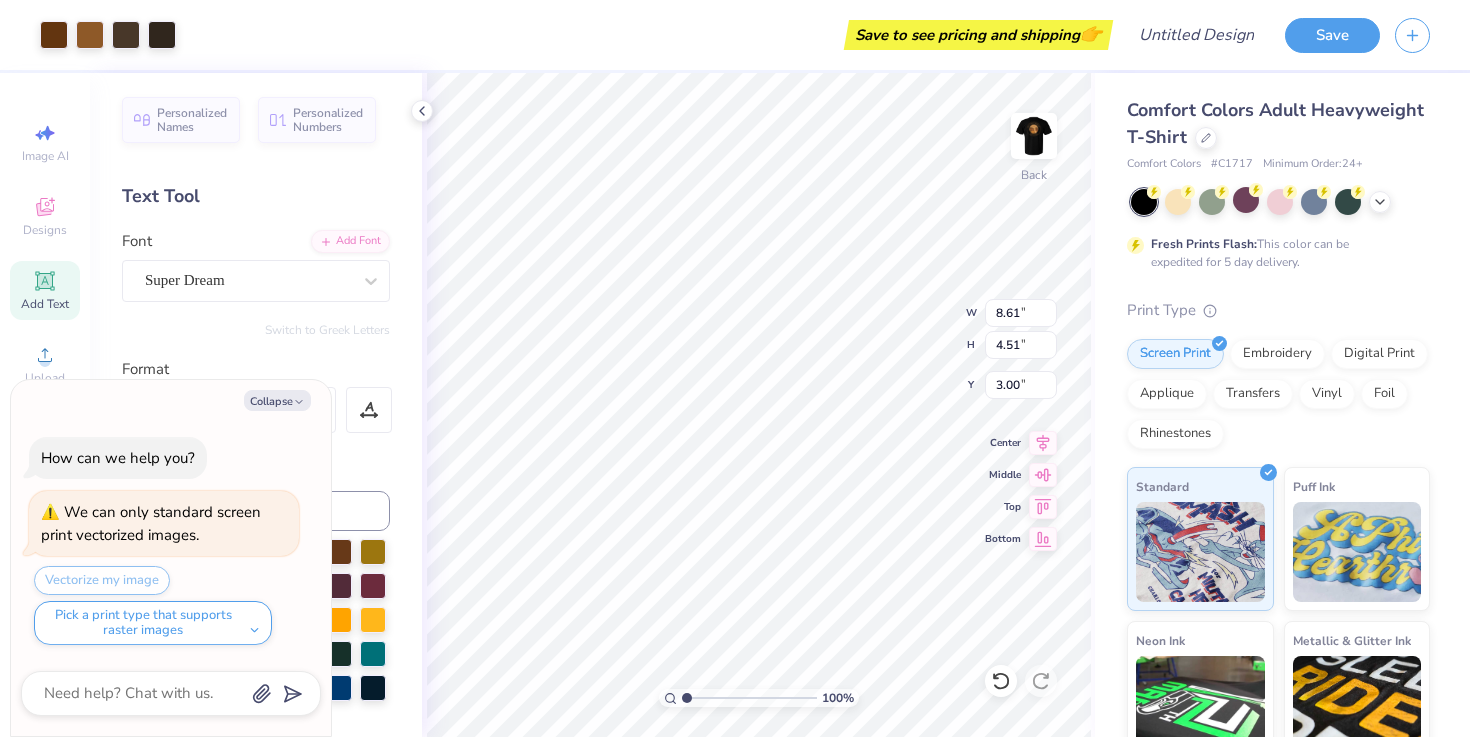 type on "x" 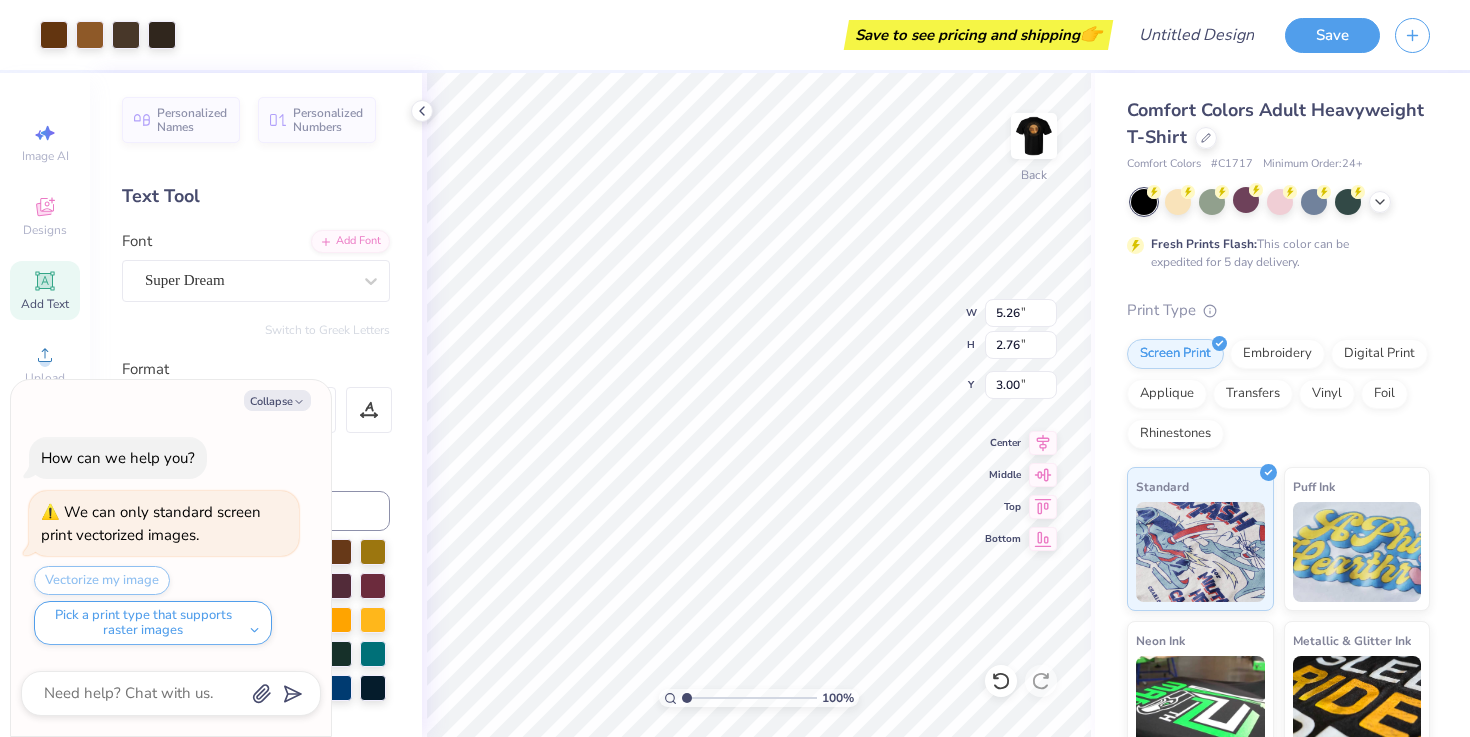 type on "x" 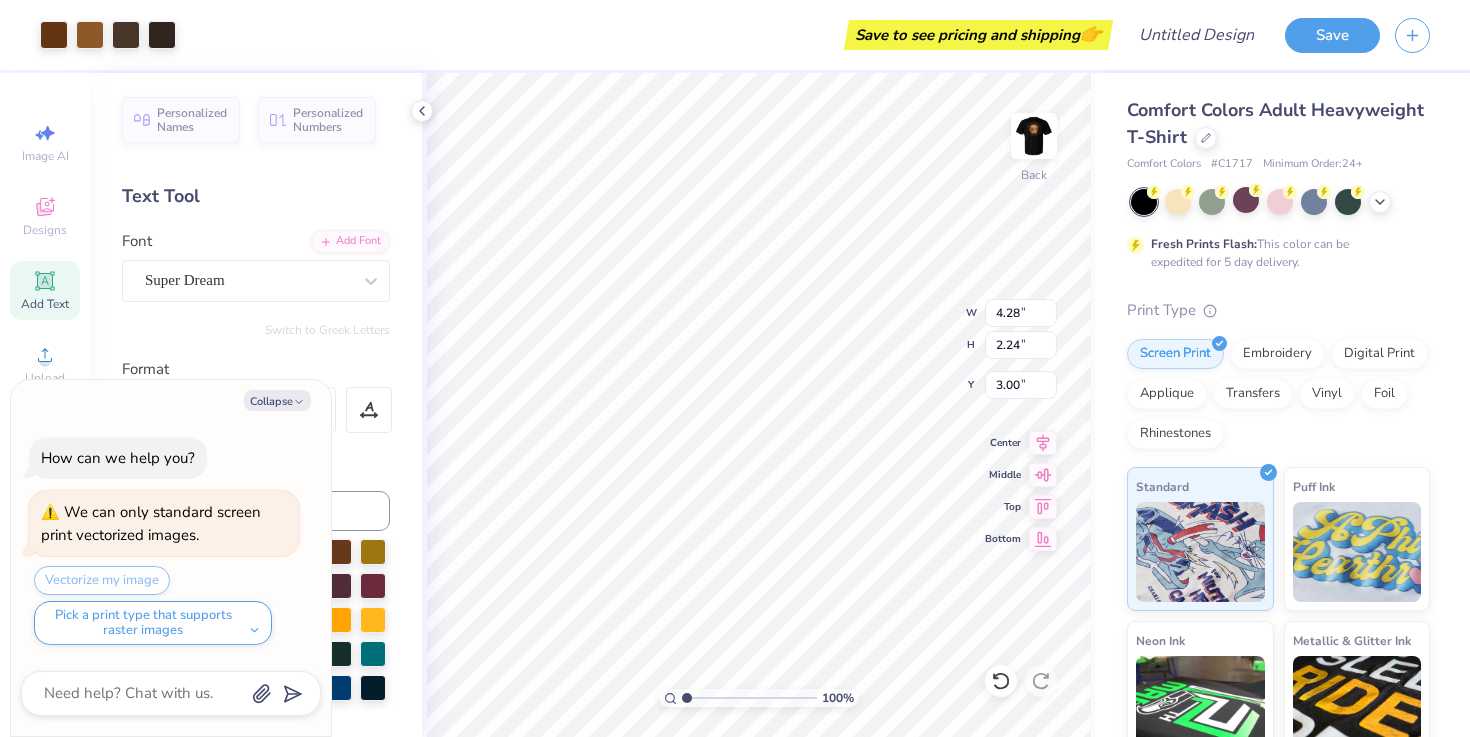 type on "x" 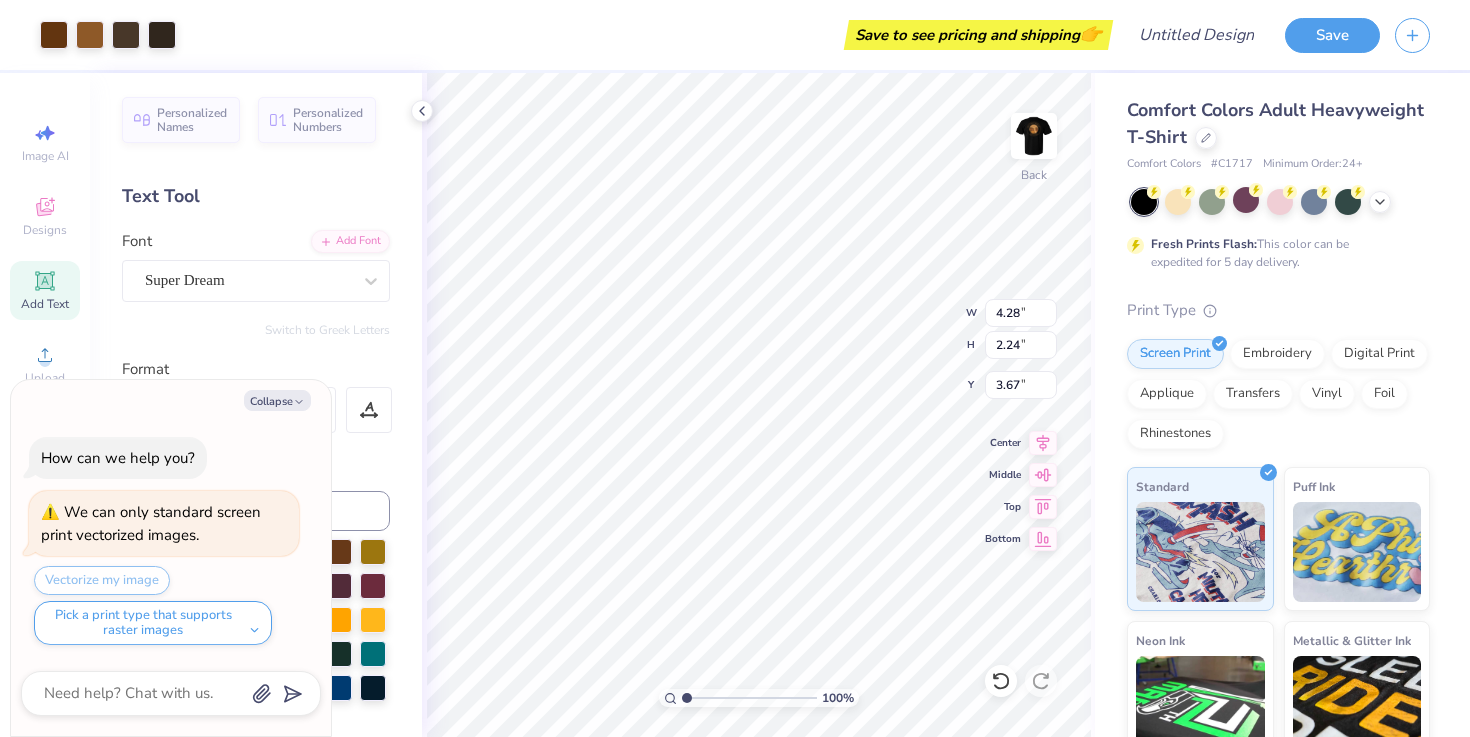 type on "x" 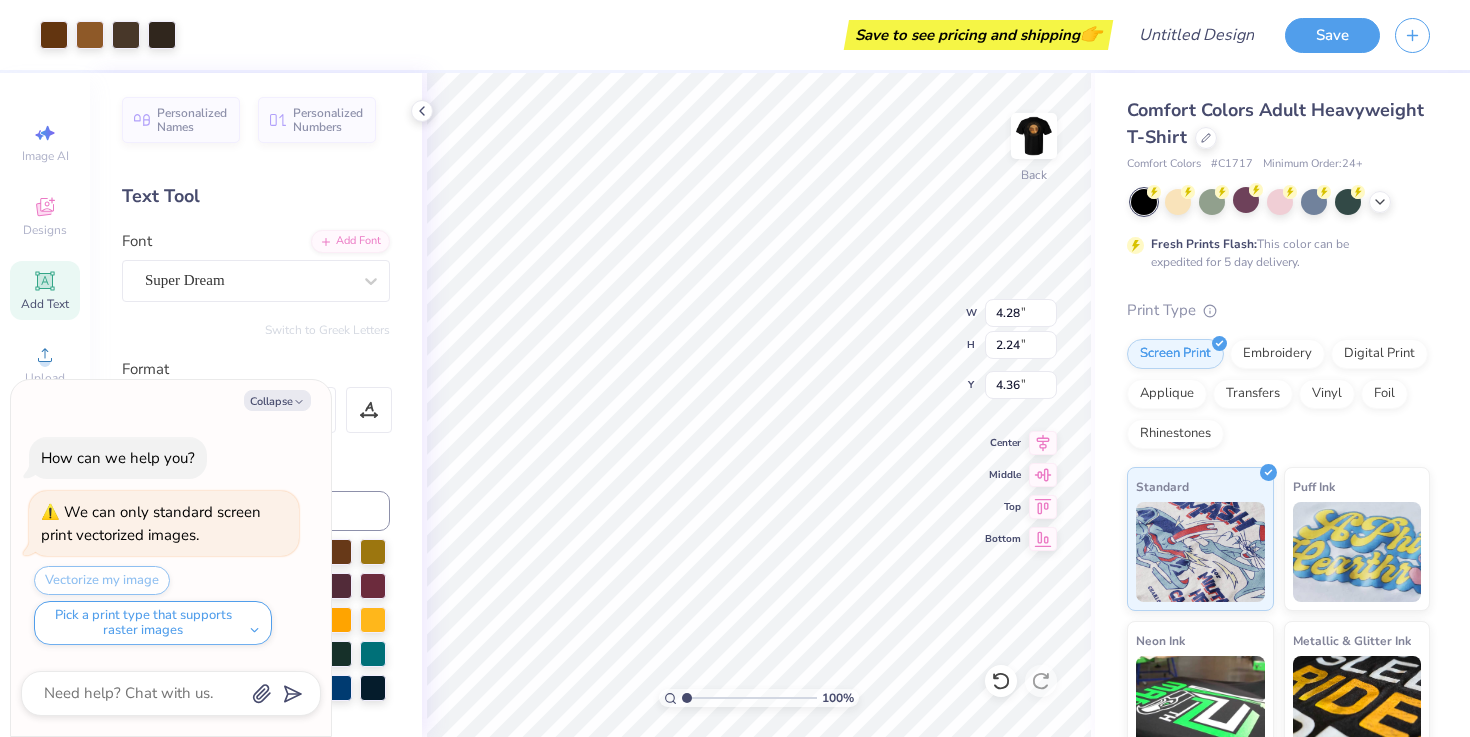 type on "x" 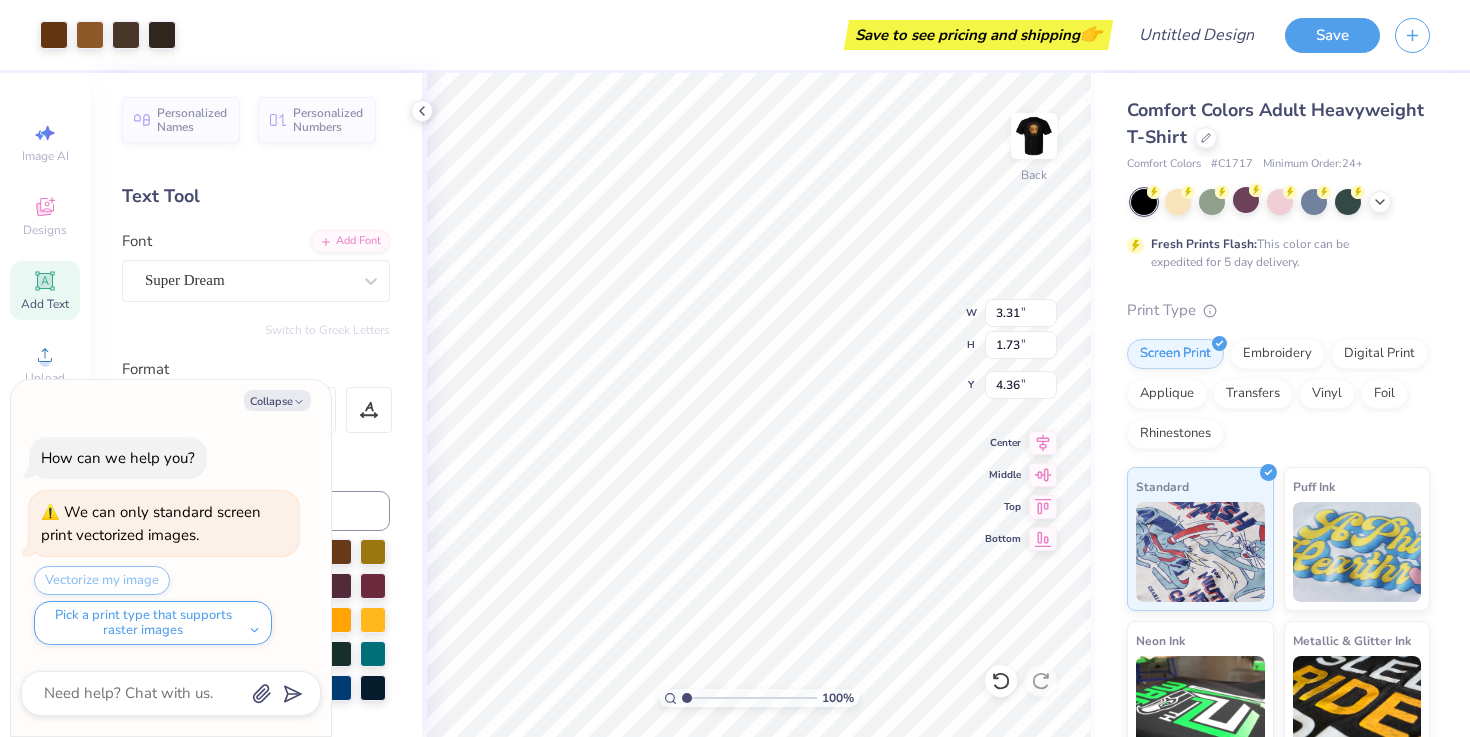 type on "x" 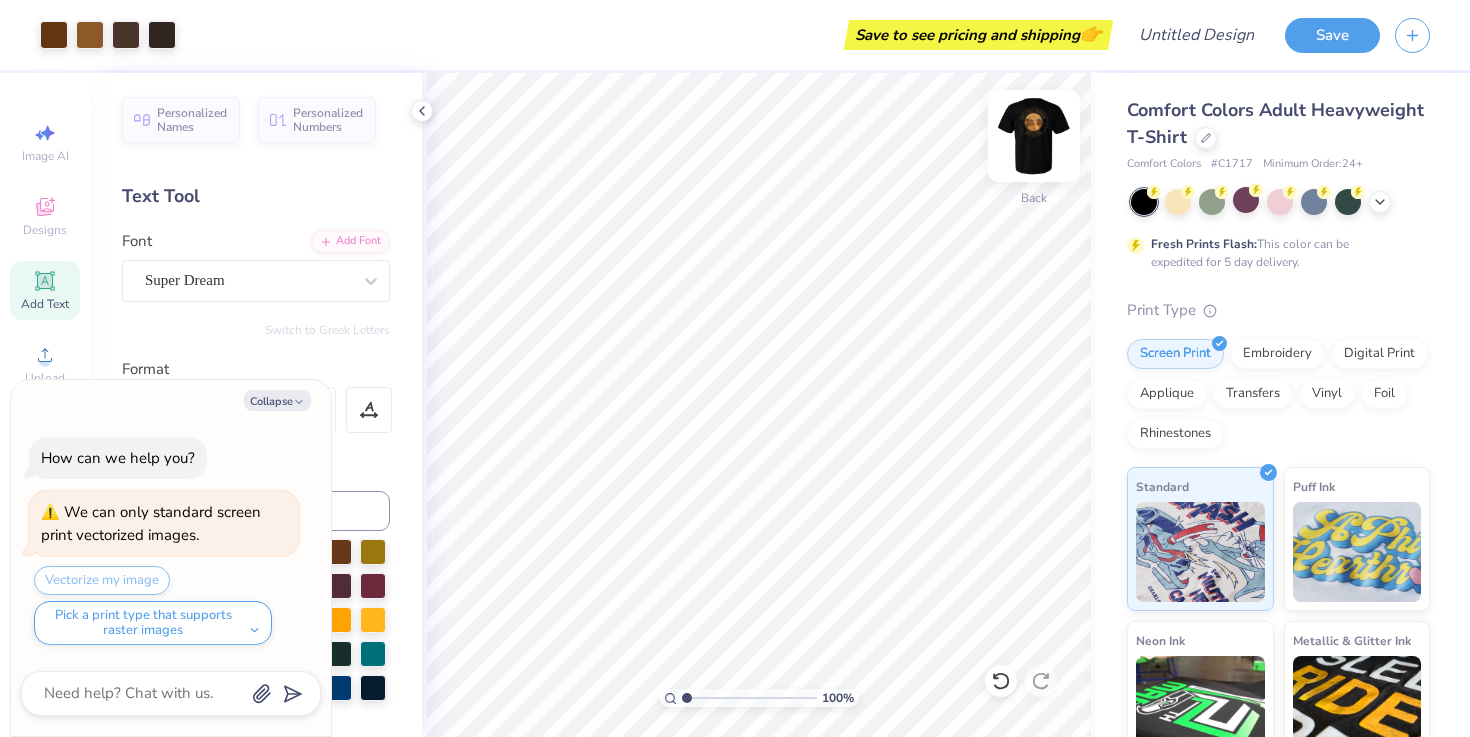 click at bounding box center [1034, 136] 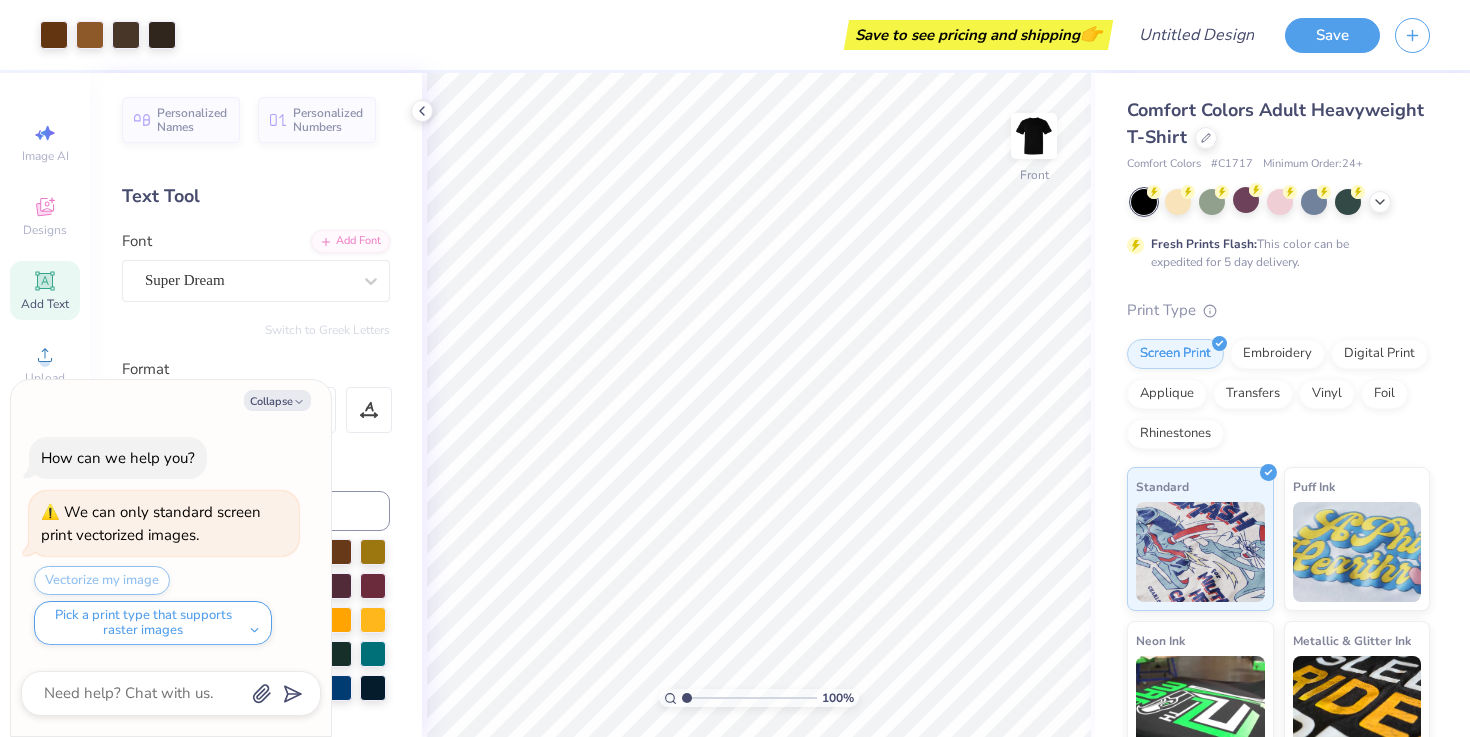 type on "x" 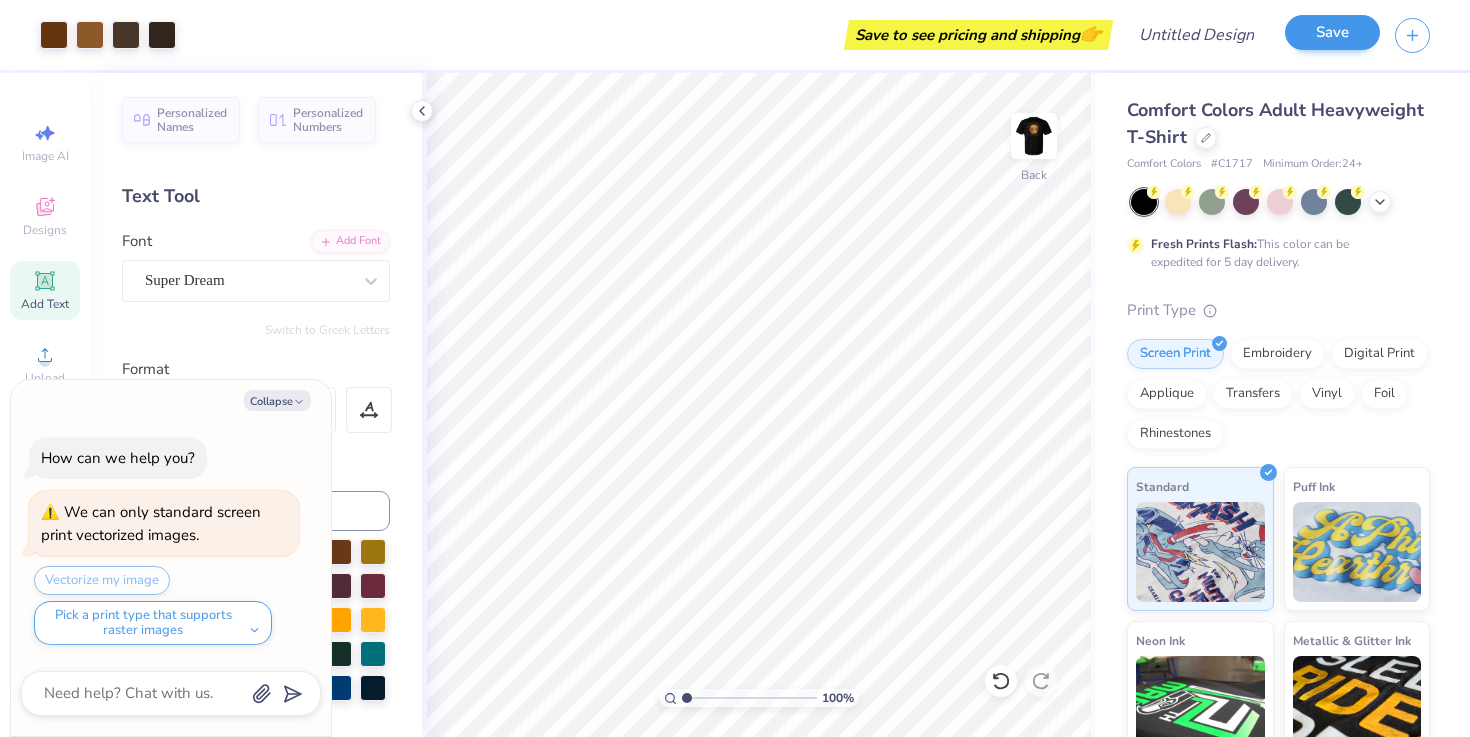 scroll, scrollTop: 0, scrollLeft: 0, axis: both 